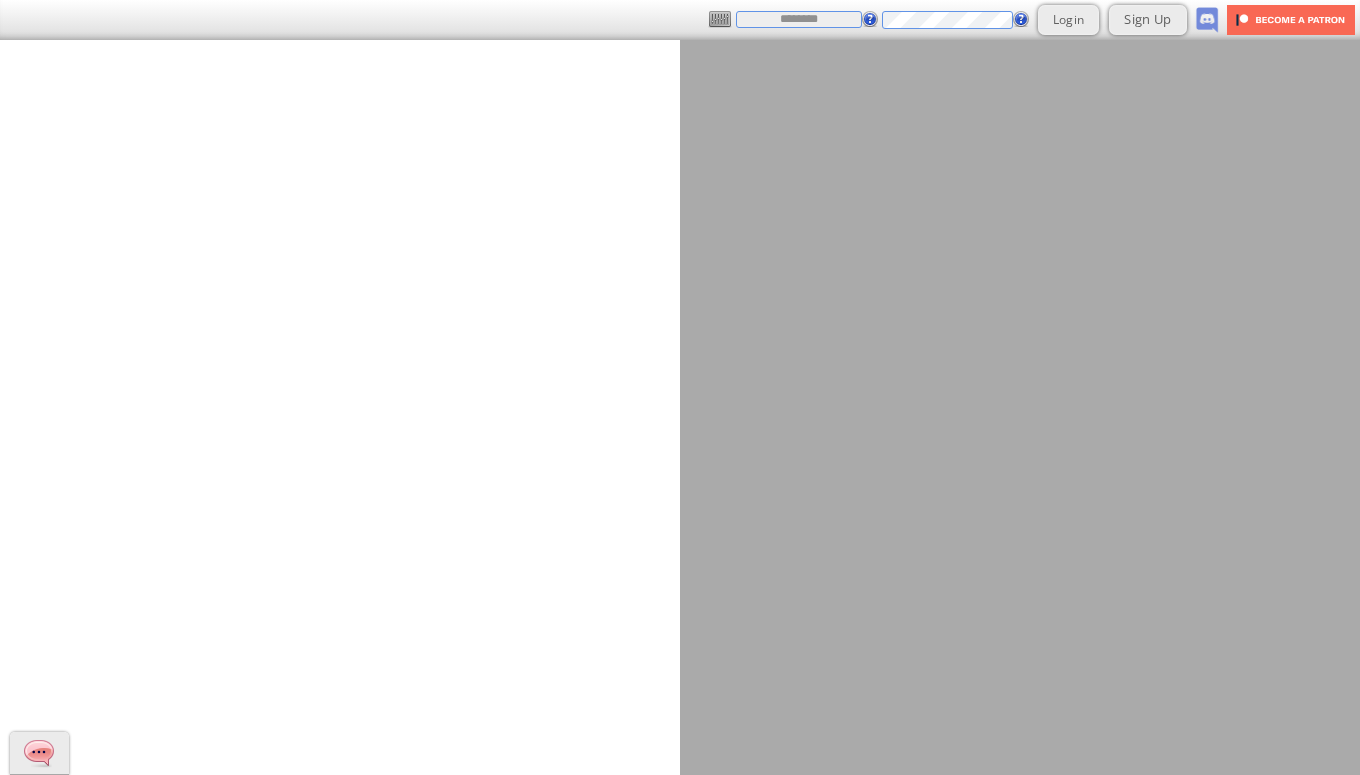 scroll, scrollTop: 0, scrollLeft: 0, axis: both 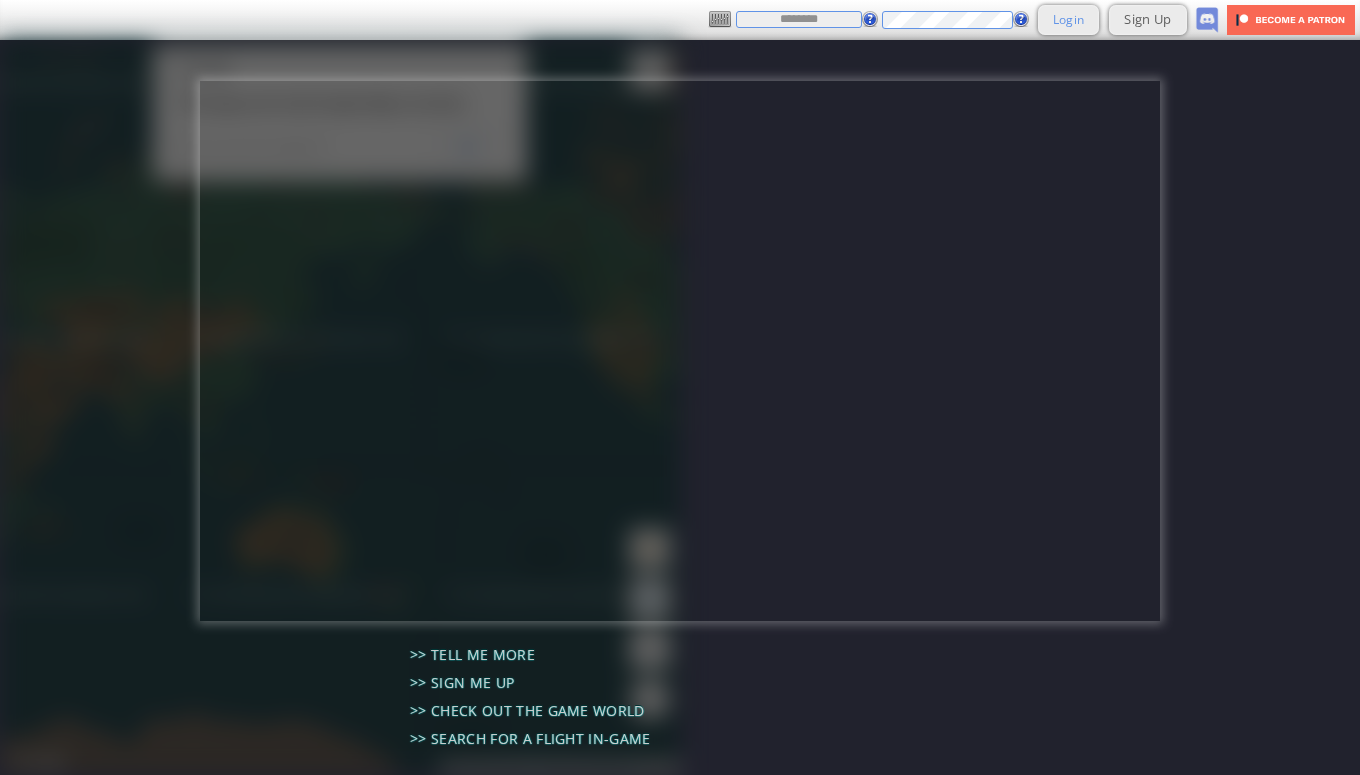 type on "[MASKED_NUMBER]" 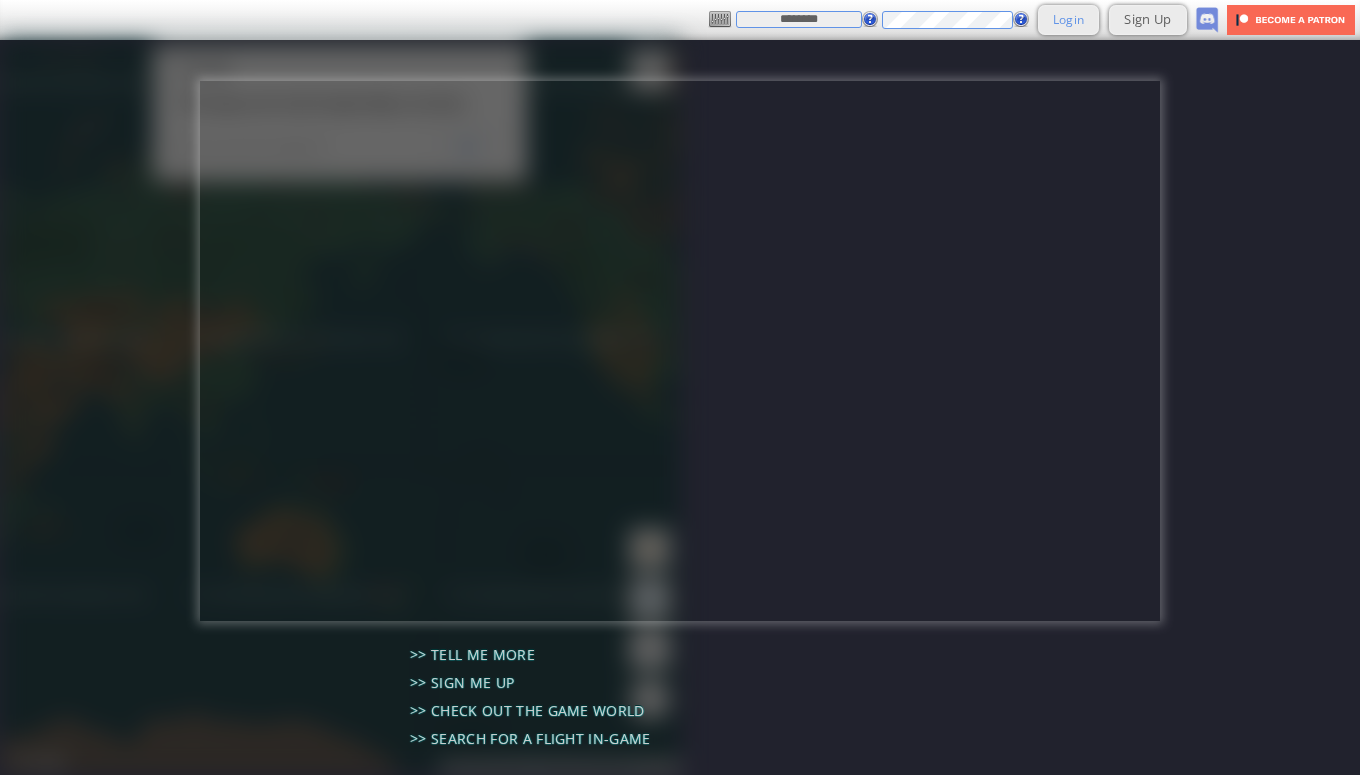 click on "Login" at bounding box center (1069, 19) 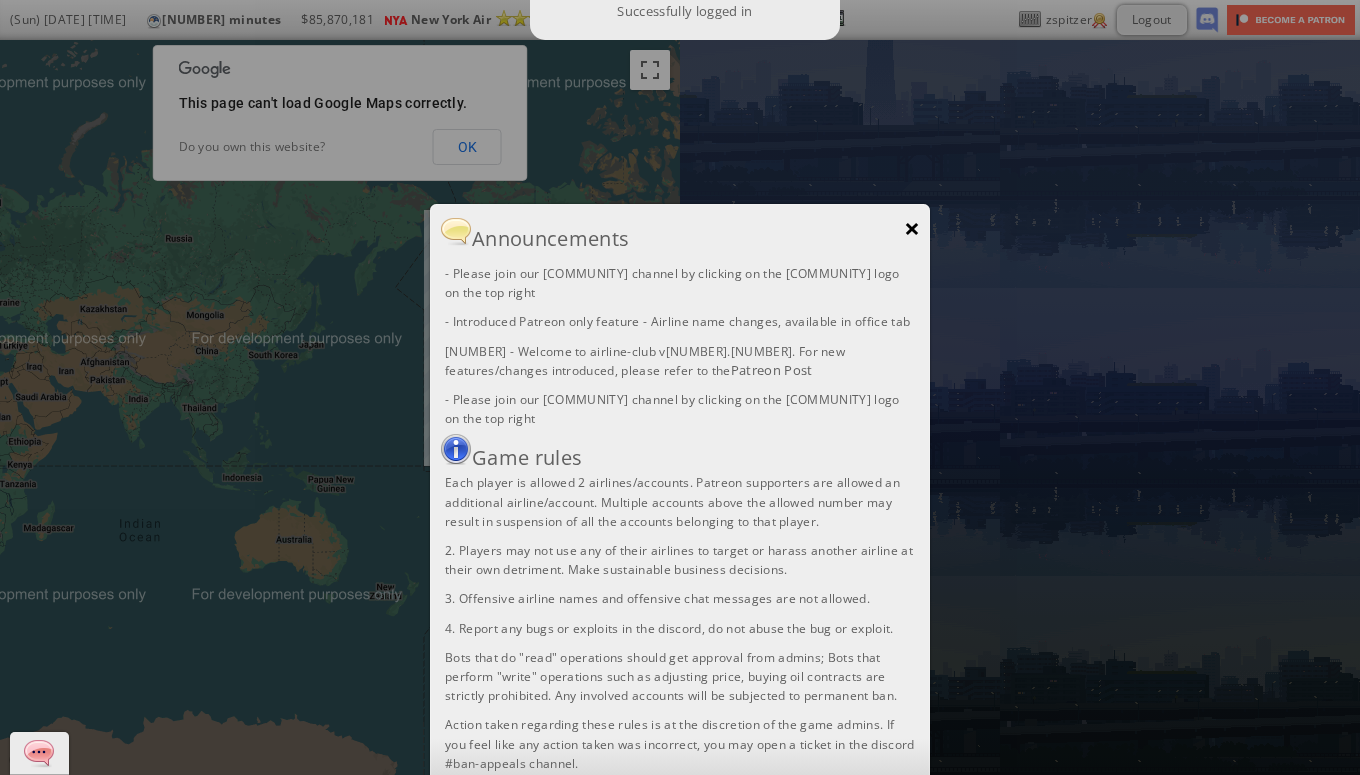 click on "×" at bounding box center [912, 228] 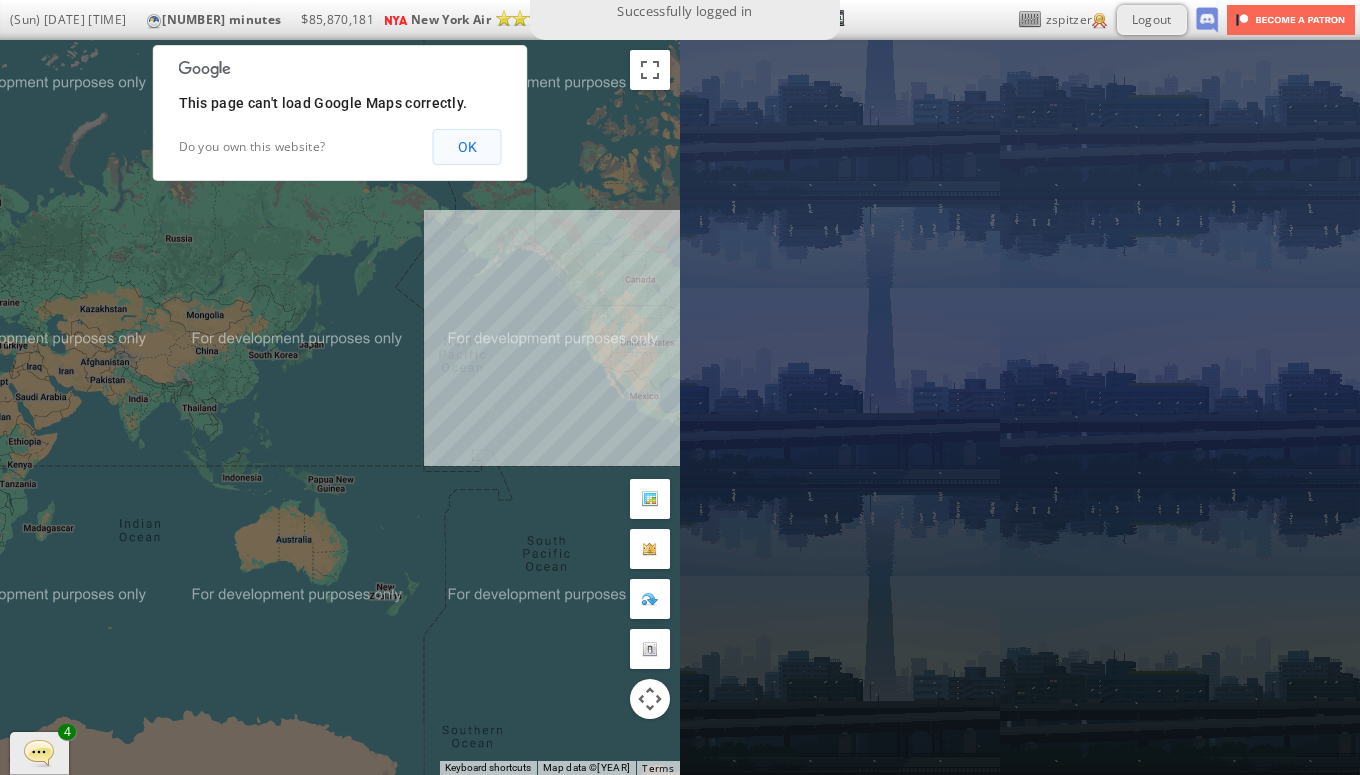 click on "OK" at bounding box center (467, 147) 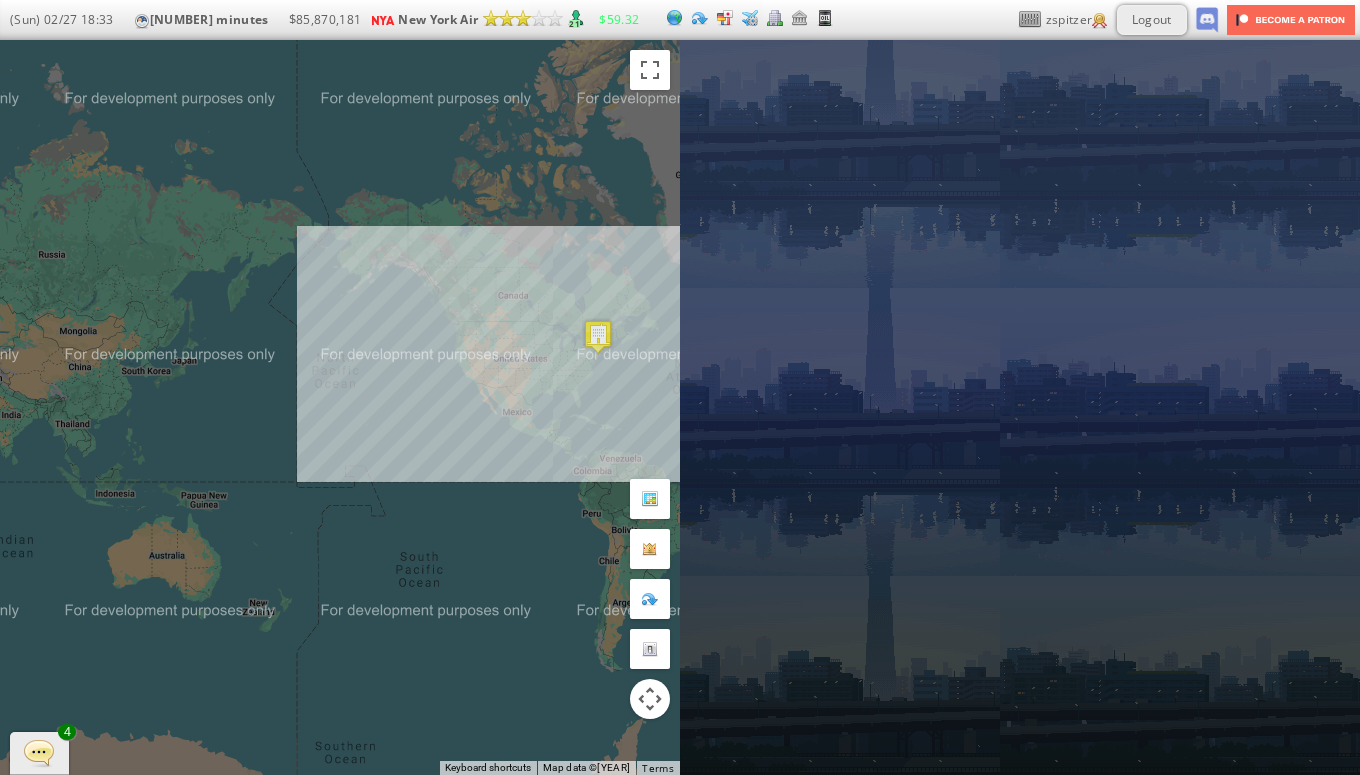 drag, startPoint x: 492, startPoint y: 415, endPoint x: 309, endPoint y: 432, distance: 183.78792 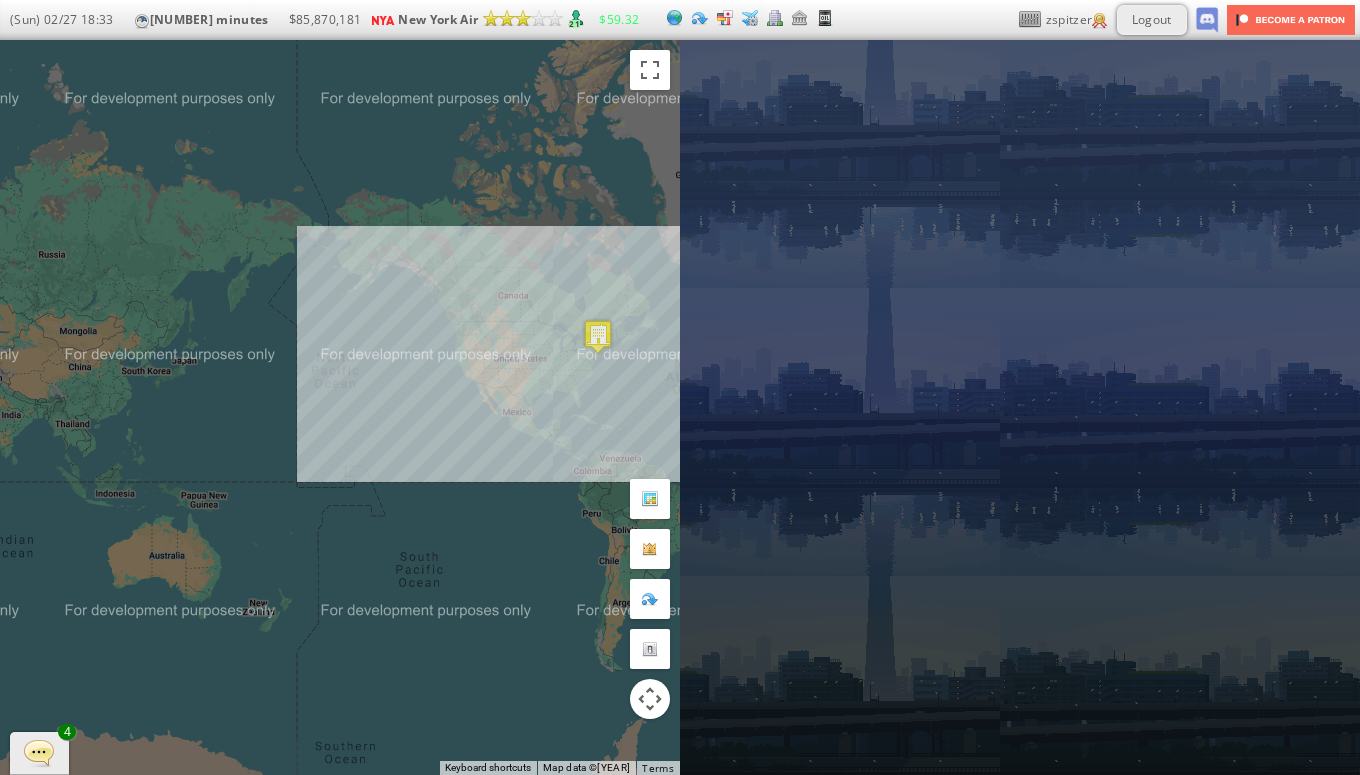 click on "To navigate, press the arrow keys." at bounding box center (340, 407) 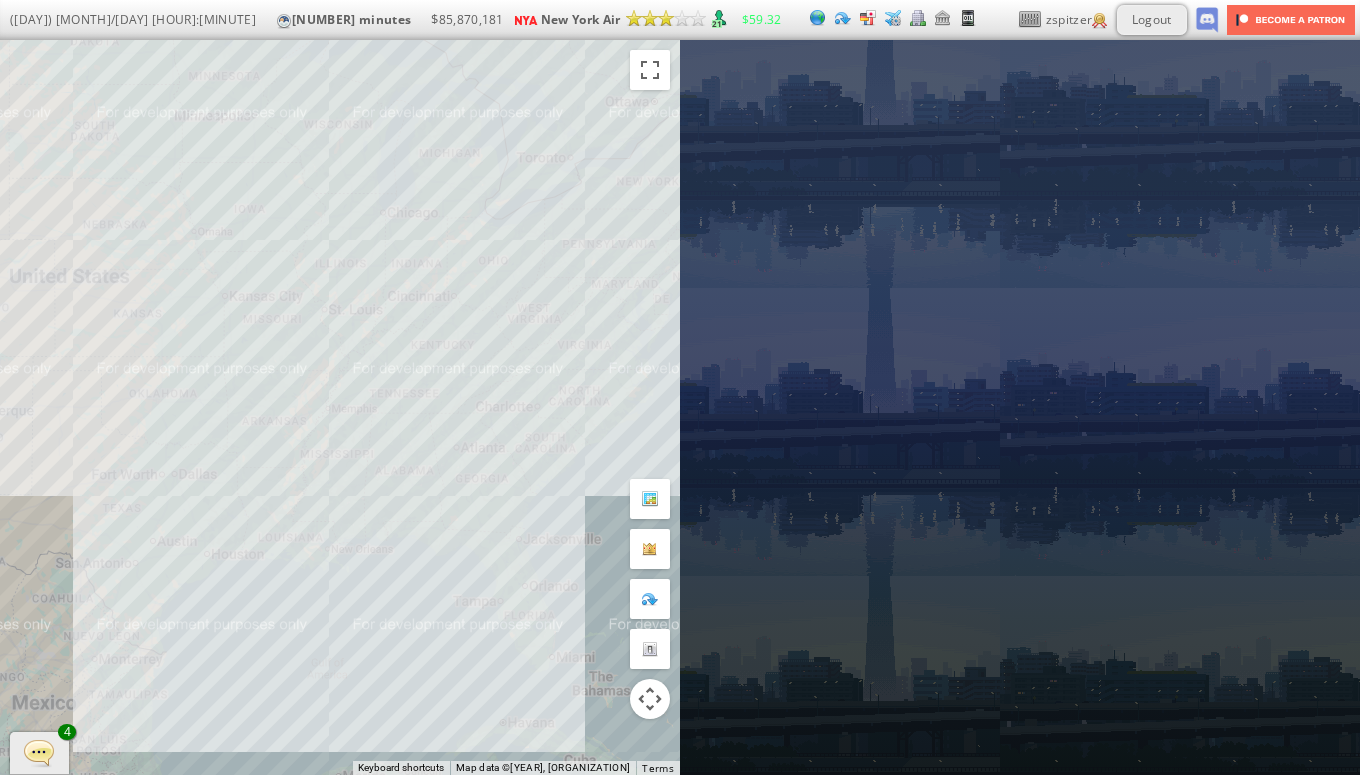 click on "To navigate, press the arrow keys." at bounding box center [340, 407] 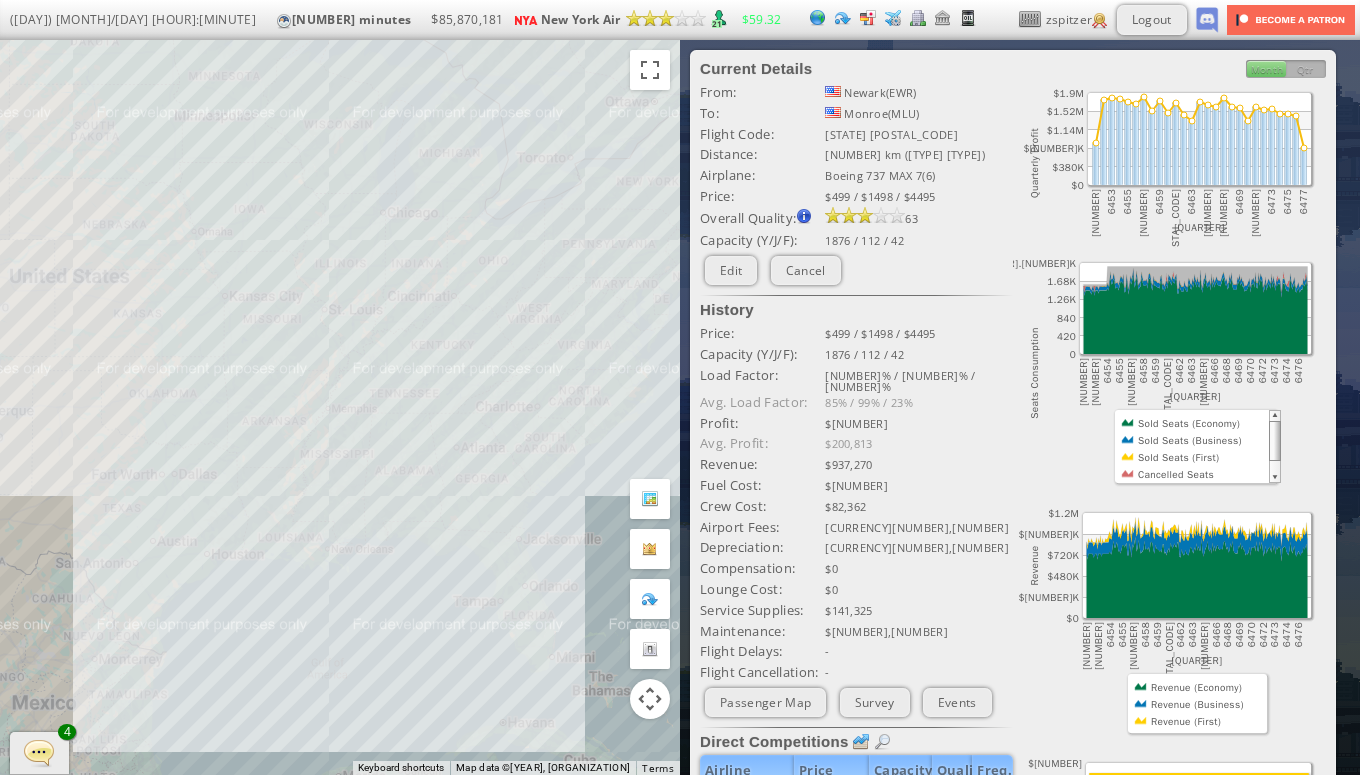 click on "To navigate, press the arrow keys." at bounding box center [340, 407] 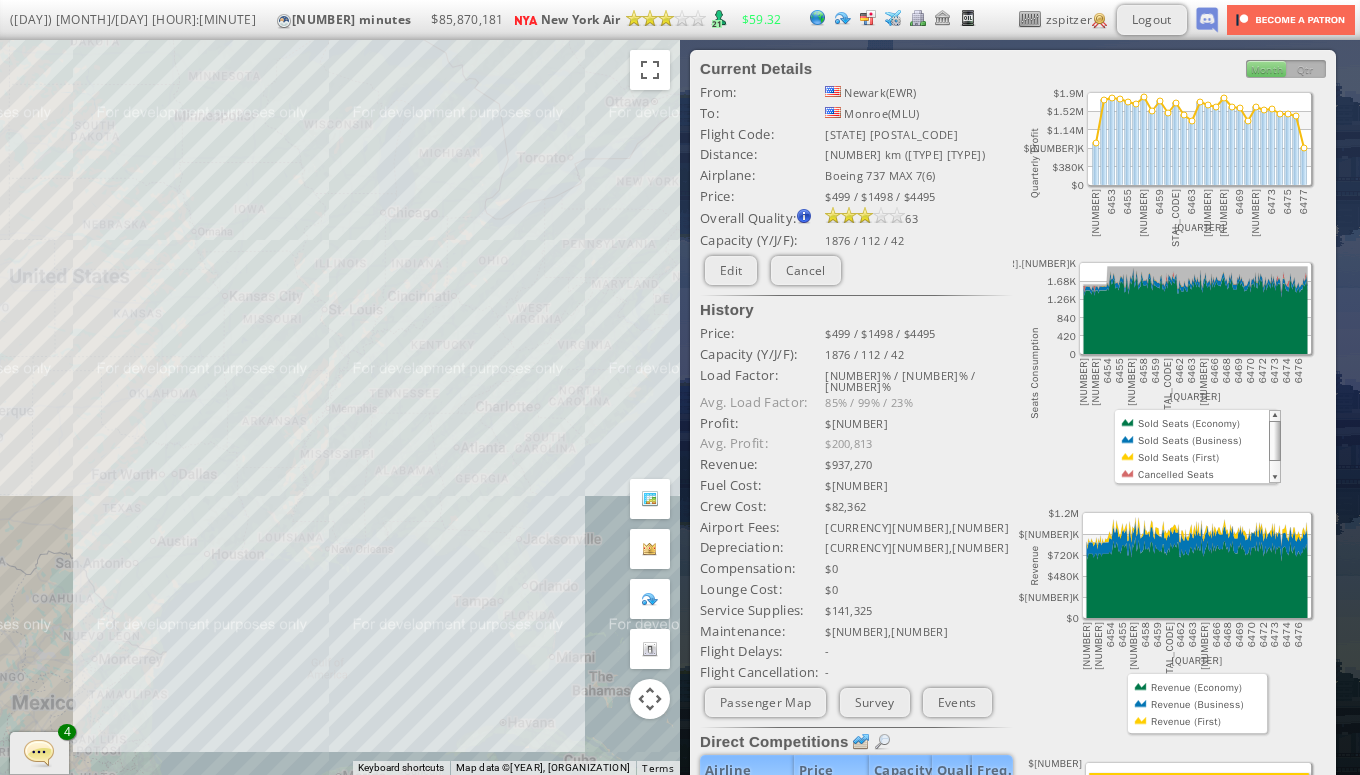 click on "To navigate, press the arrow keys." at bounding box center (340, 407) 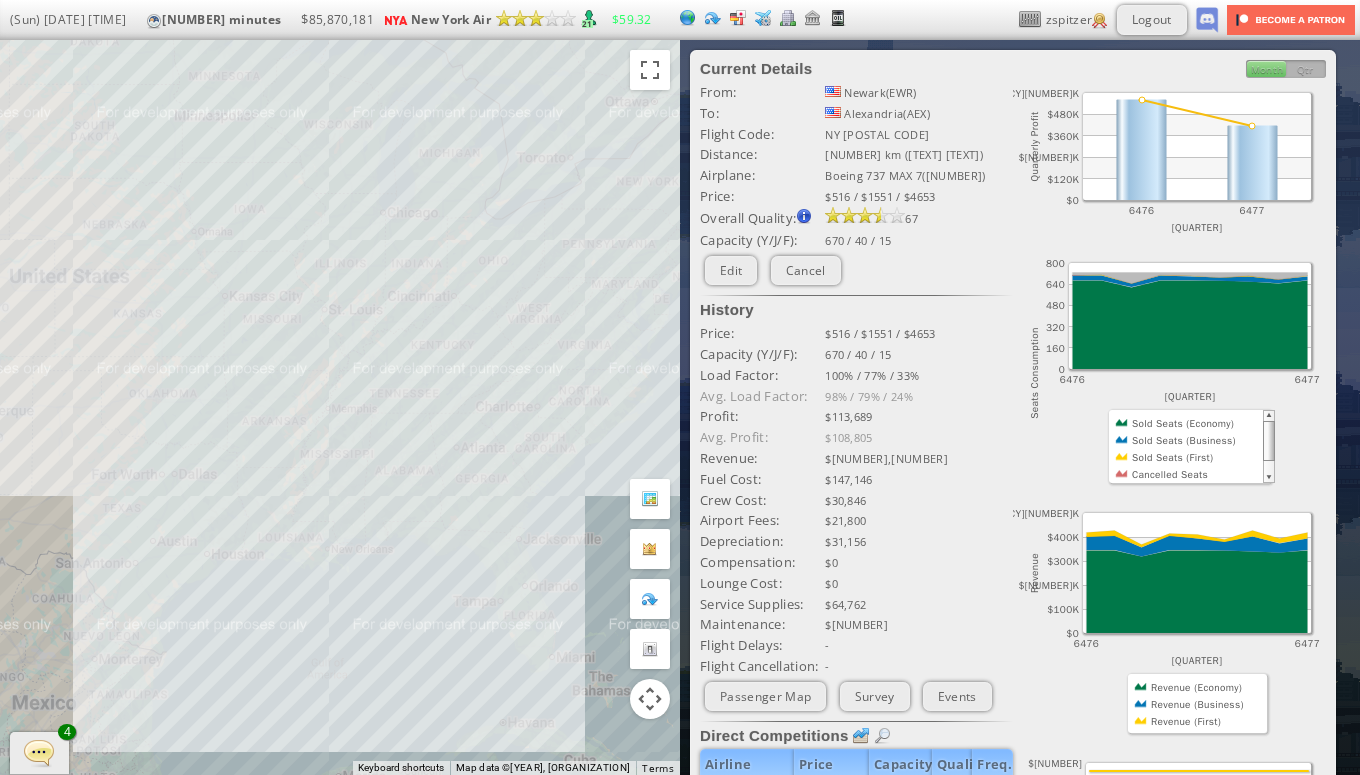 click on "(Sun) [DATE] [TIME]
minutes
New York Air
Reputation: 104.46 (Lesser International Airline) Next Grade: 125
New York Air
********
Login
Sign Up
zspitzer
Logout" at bounding box center (680, 20) 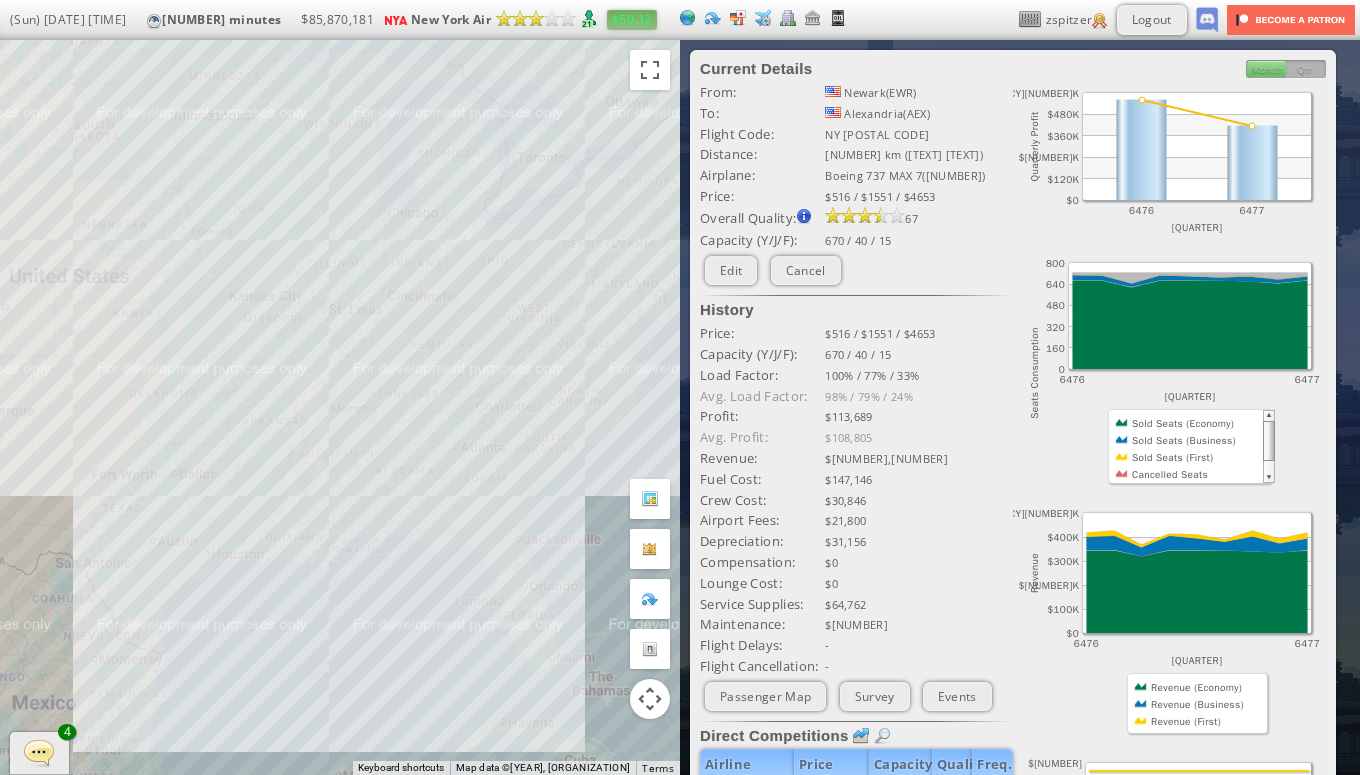 click on "$59.32" at bounding box center (632, 19) 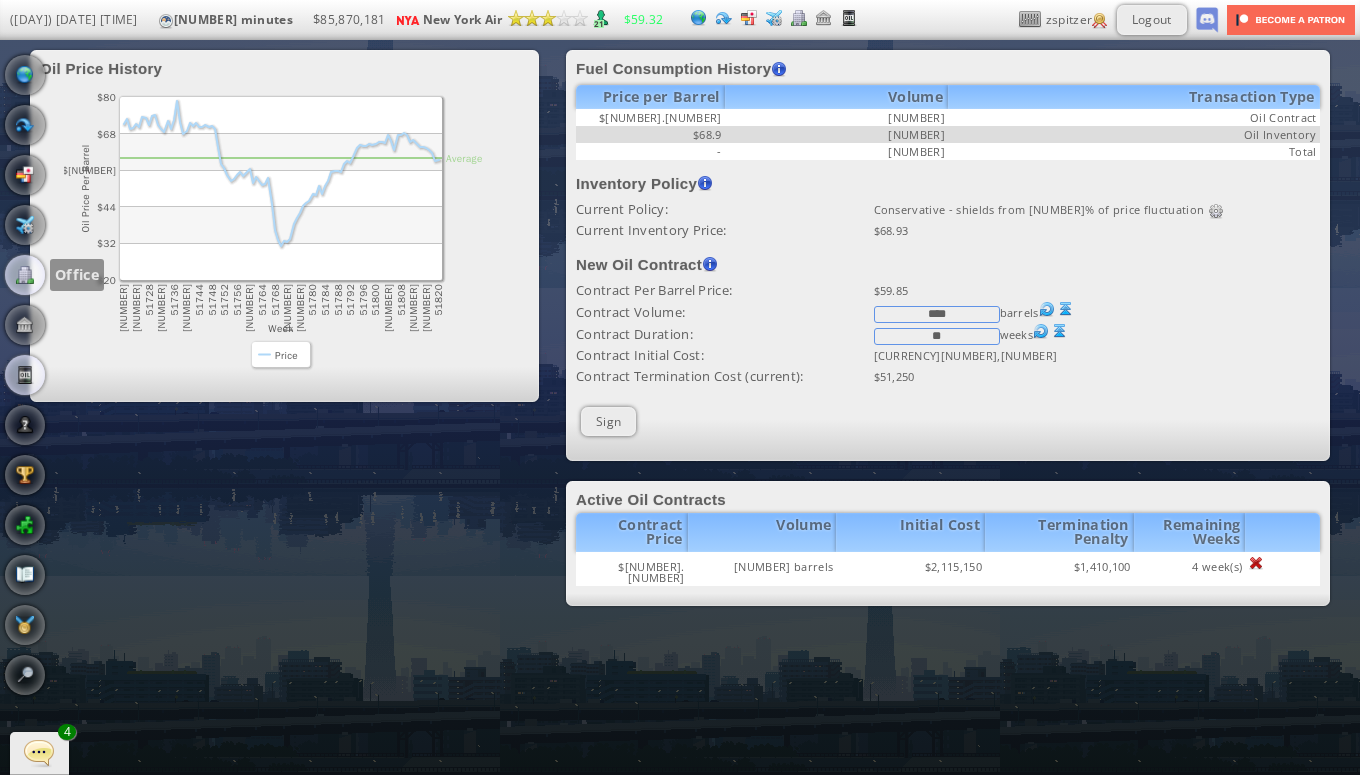 click at bounding box center [25, 275] 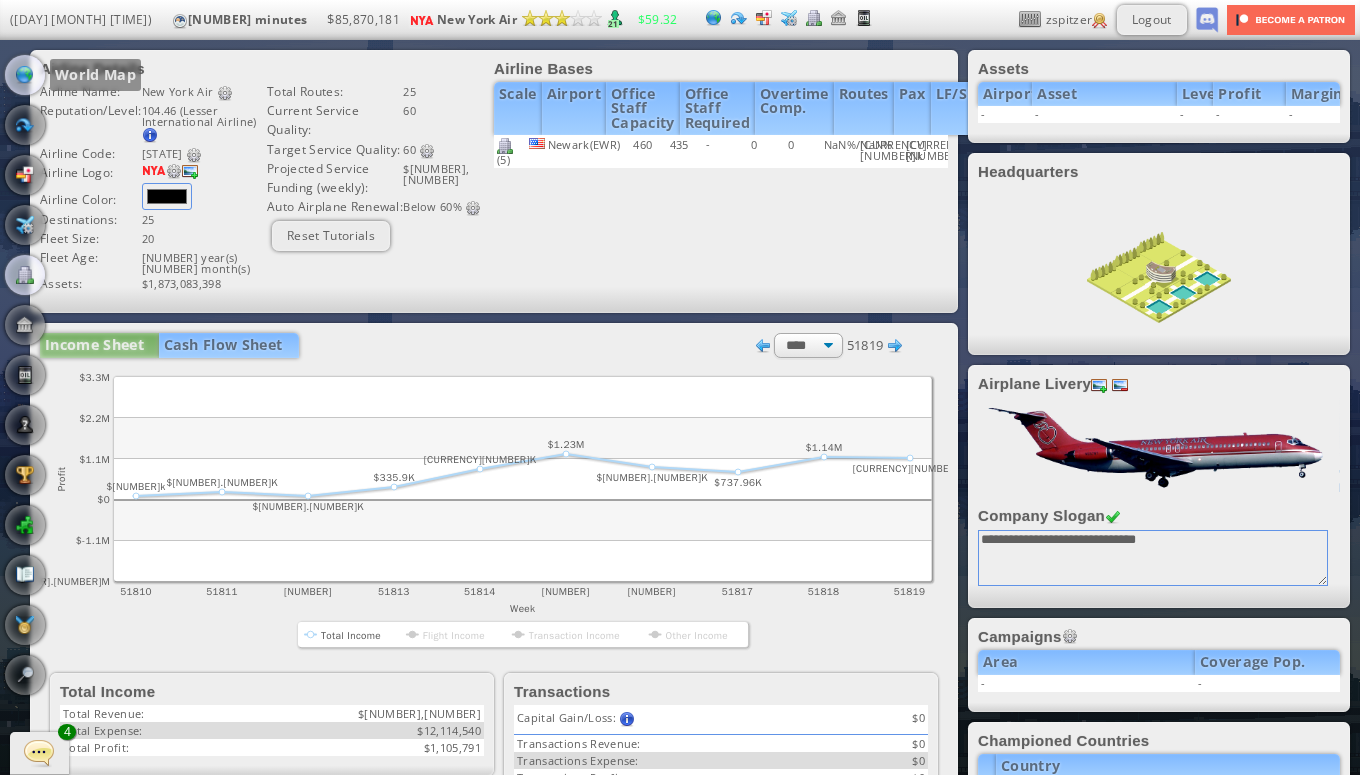 click at bounding box center (25, 75) 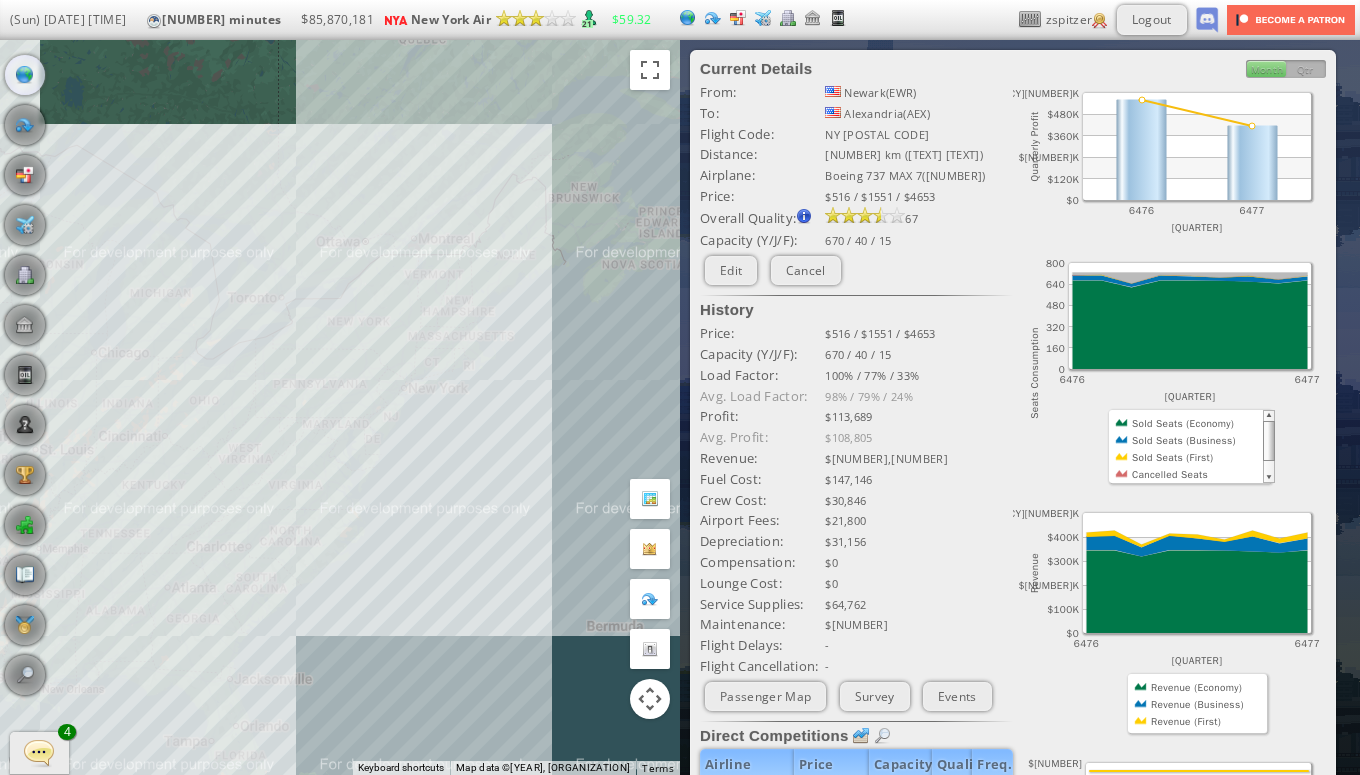 drag, startPoint x: 168, startPoint y: 254, endPoint x: 249, endPoint y: 232, distance: 83.9345 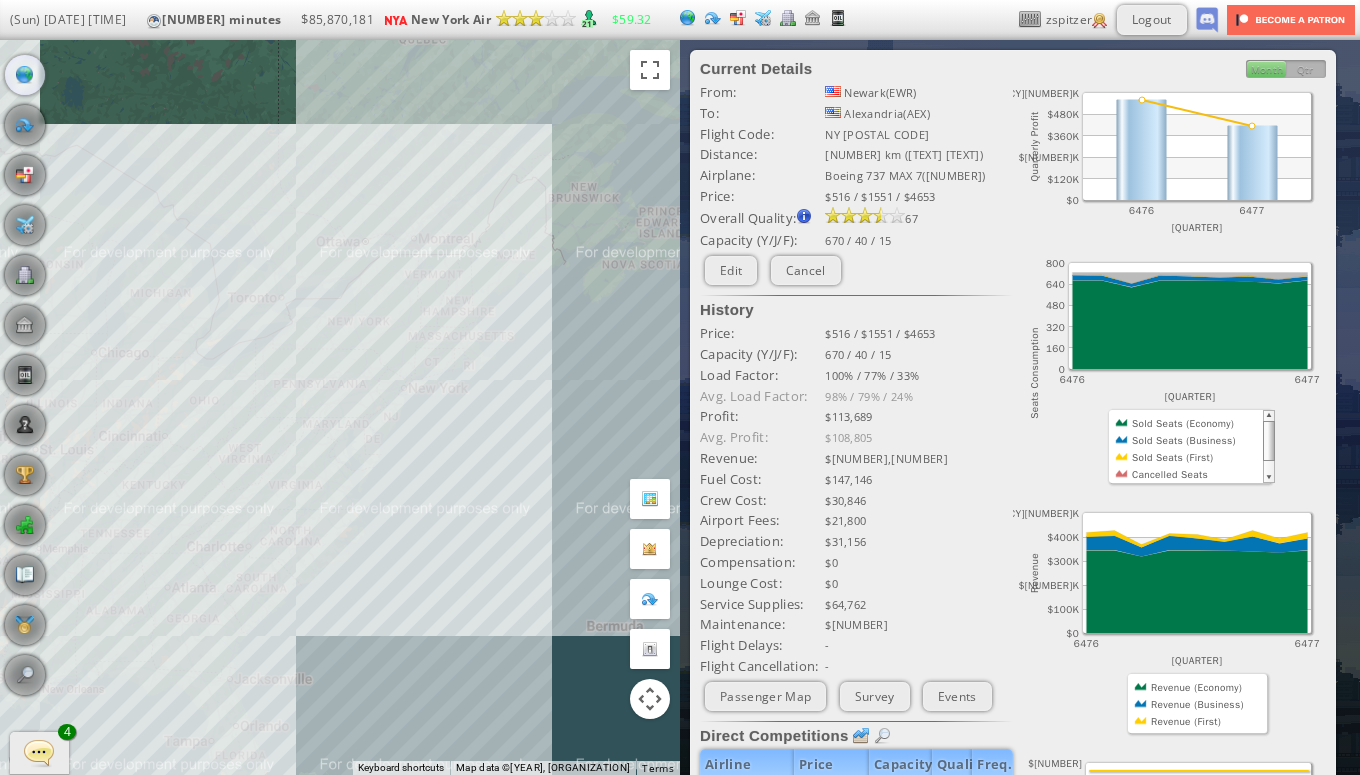 click on "To navigate, press the arrow keys." at bounding box center (340, 407) 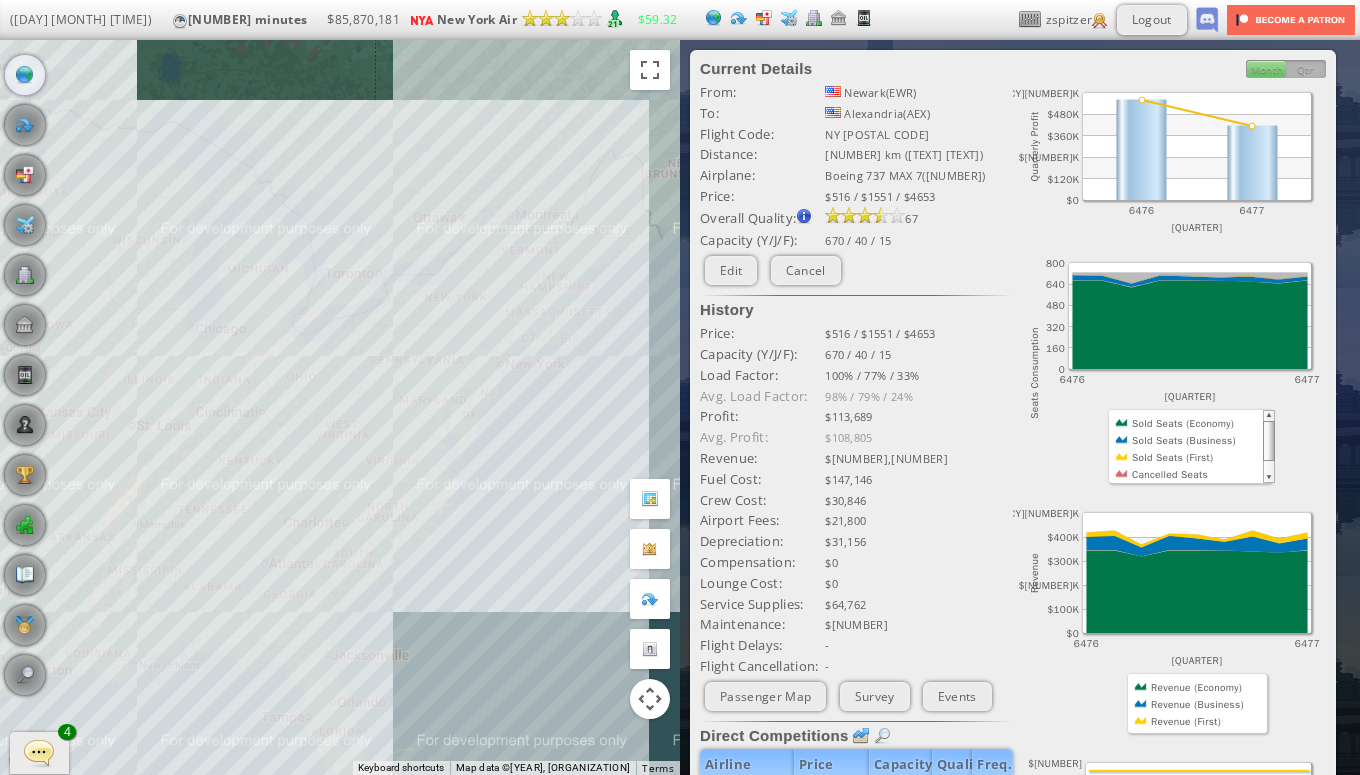 click on "To navigate, press the arrow keys." at bounding box center (340, 407) 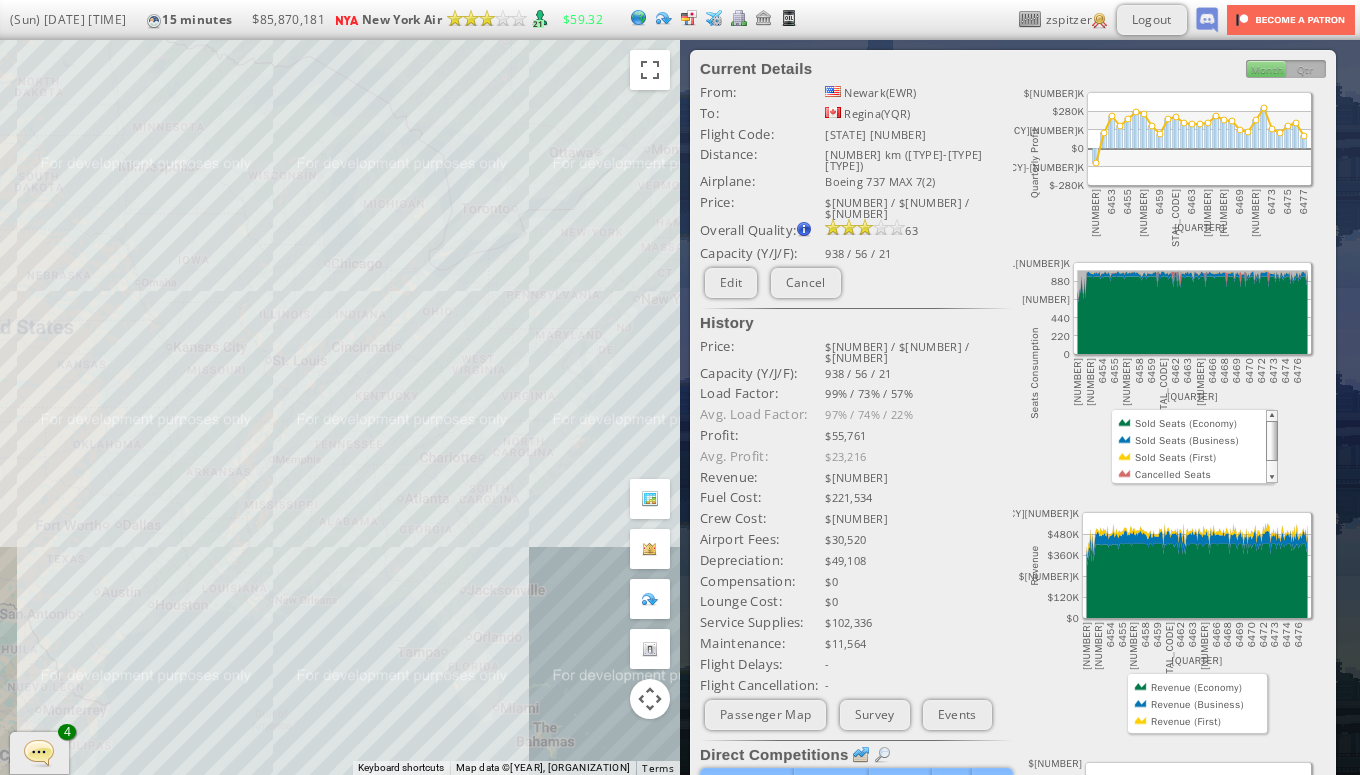 drag, startPoint x: 214, startPoint y: 317, endPoint x: 366, endPoint y: 246, distance: 167.76471 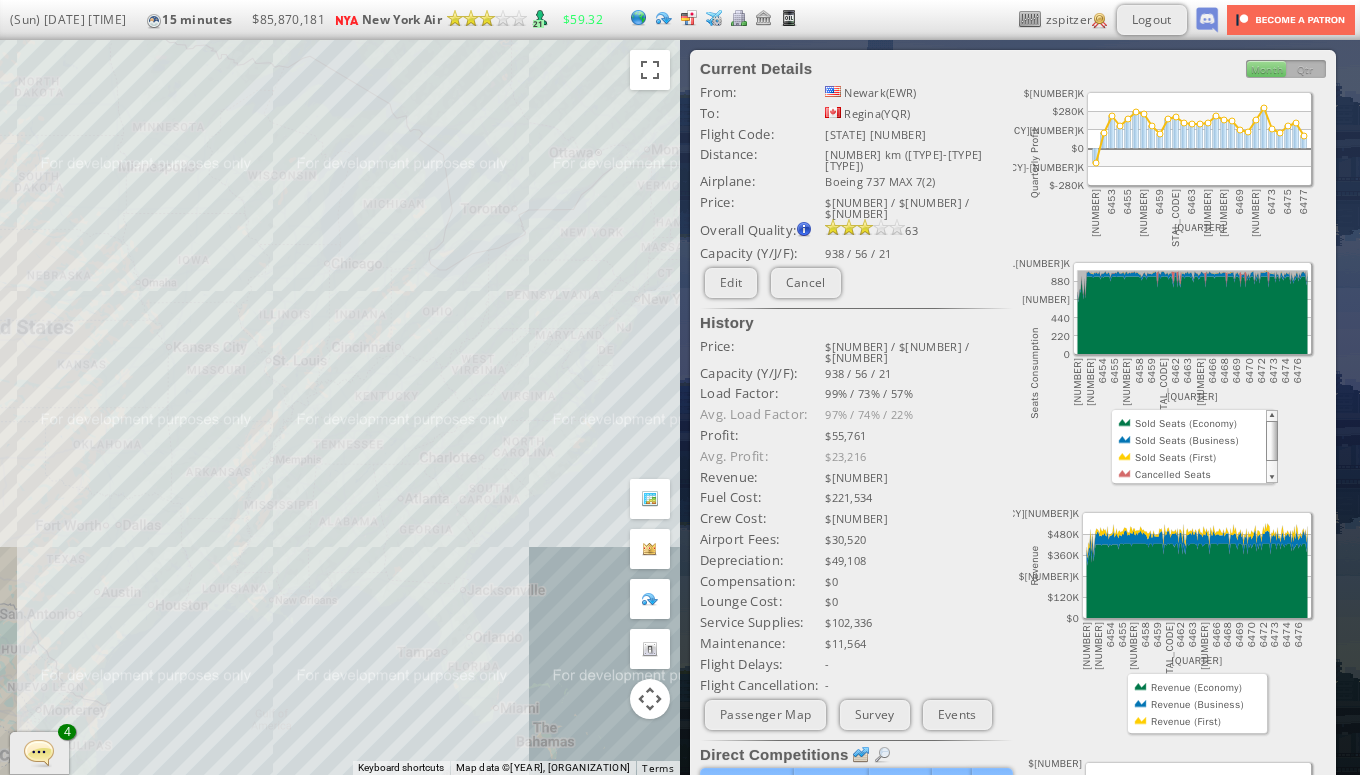click on "To navigate, press the arrow keys." at bounding box center [340, 407] 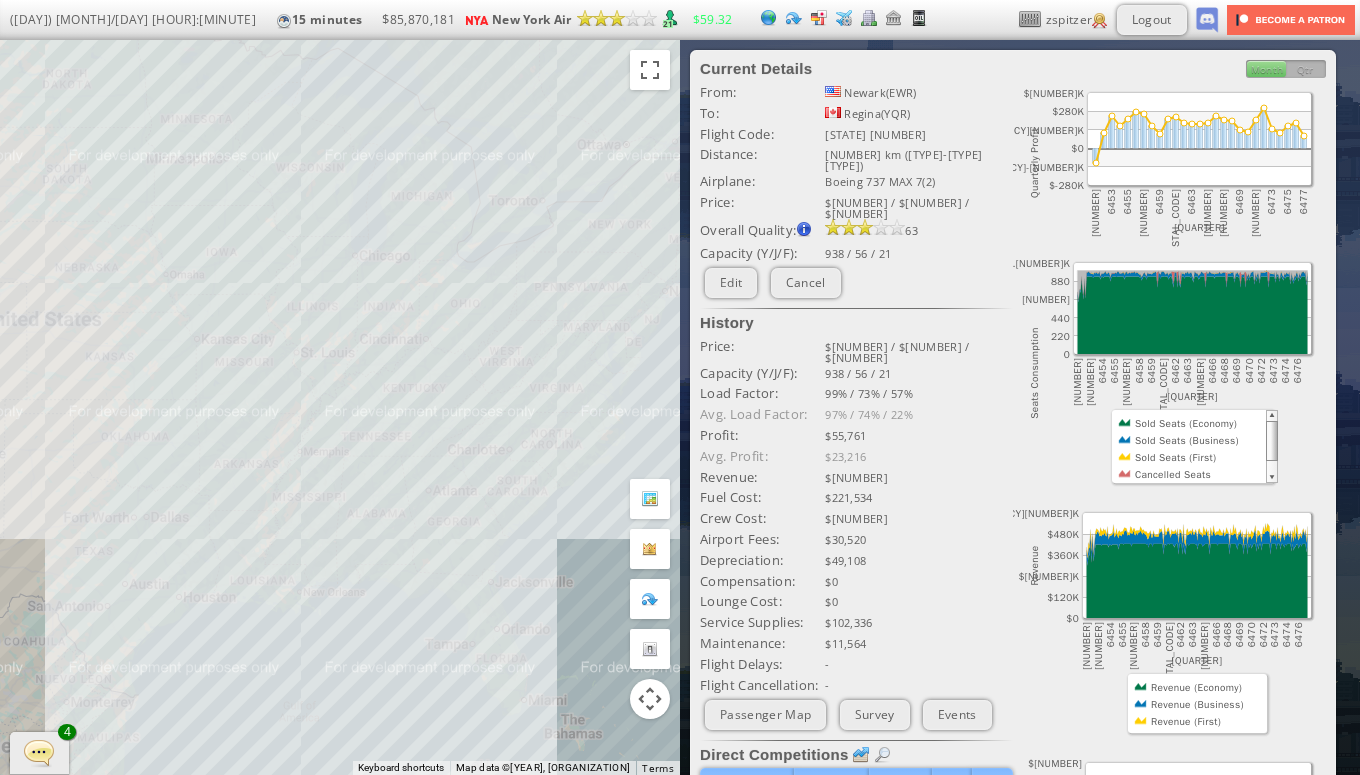 click on "To navigate, press the arrow keys." at bounding box center [340, 407] 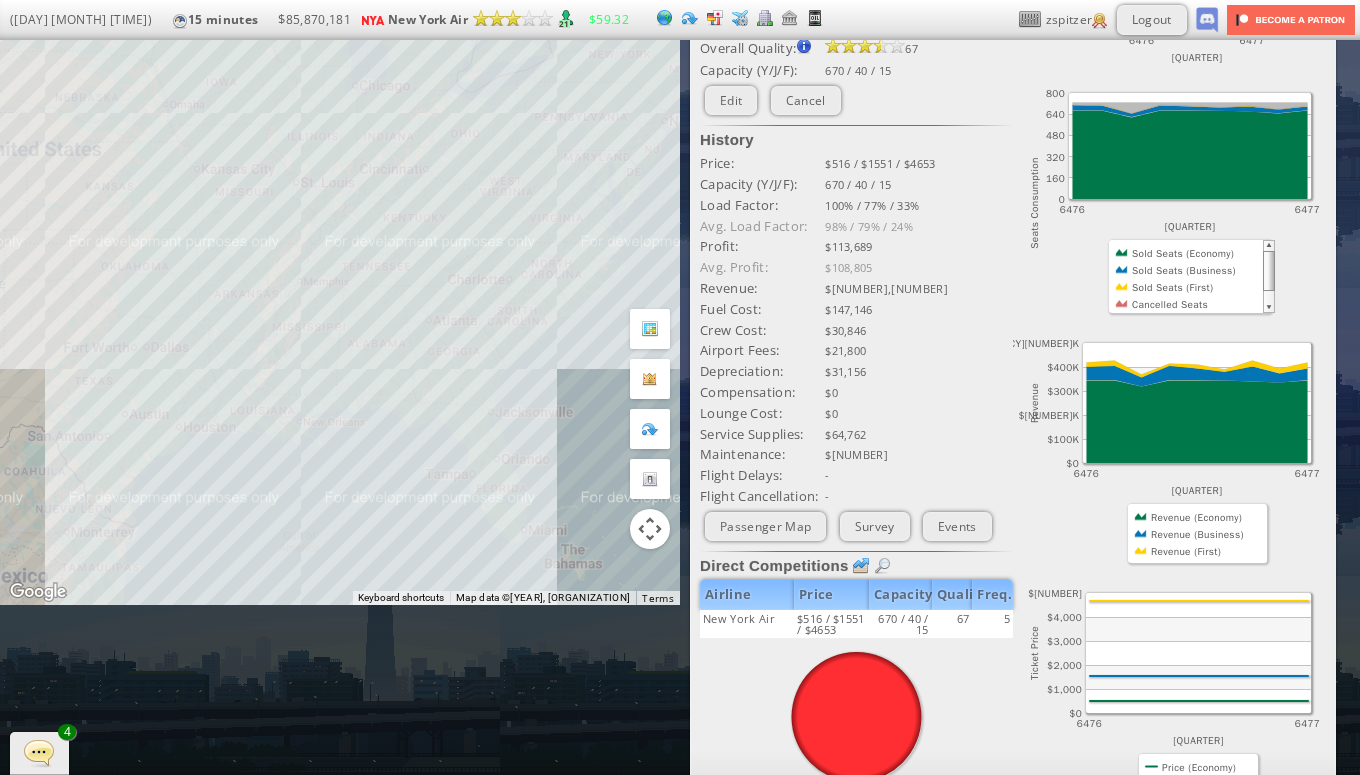 scroll, scrollTop: 176, scrollLeft: 0, axis: vertical 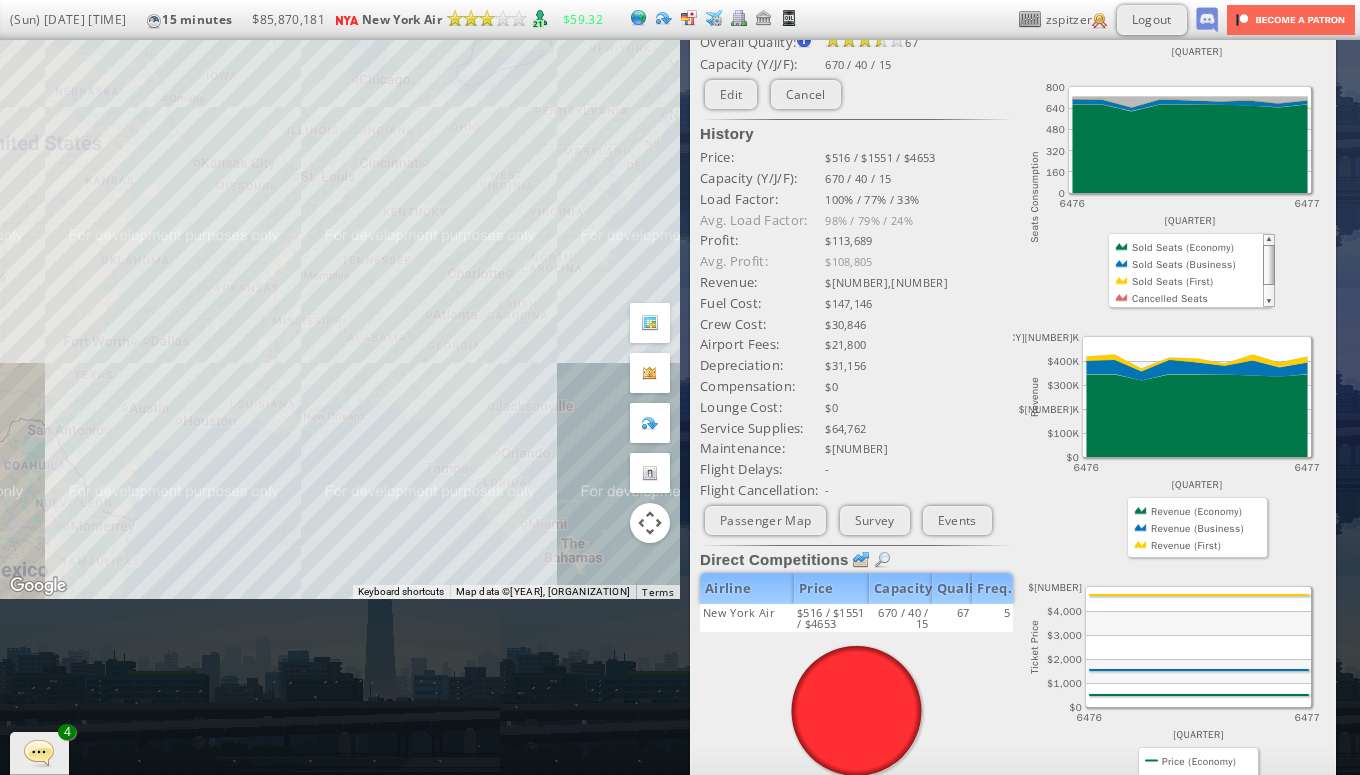 click on "To navigate, press the arrow keys." at bounding box center (340, 231) 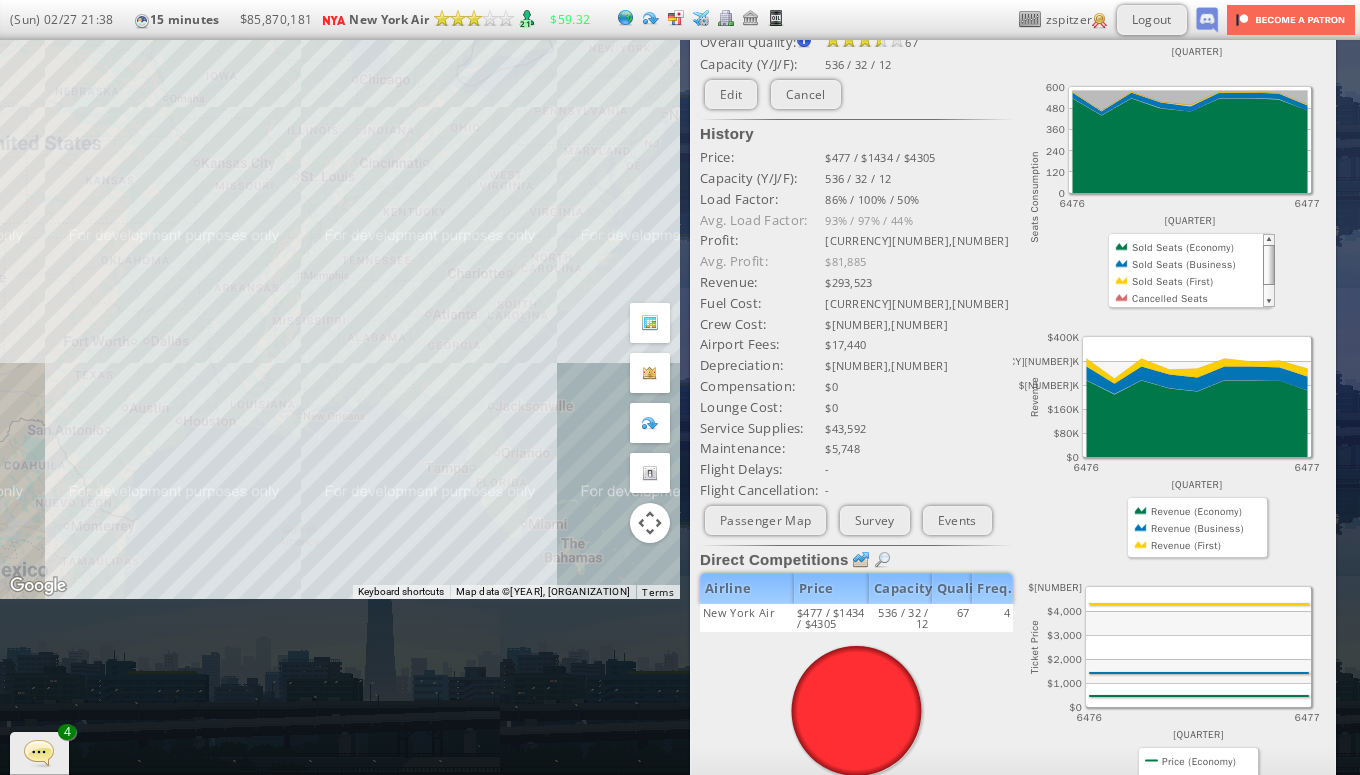 click on "To navigate, press the arrow keys." at bounding box center (340, 231) 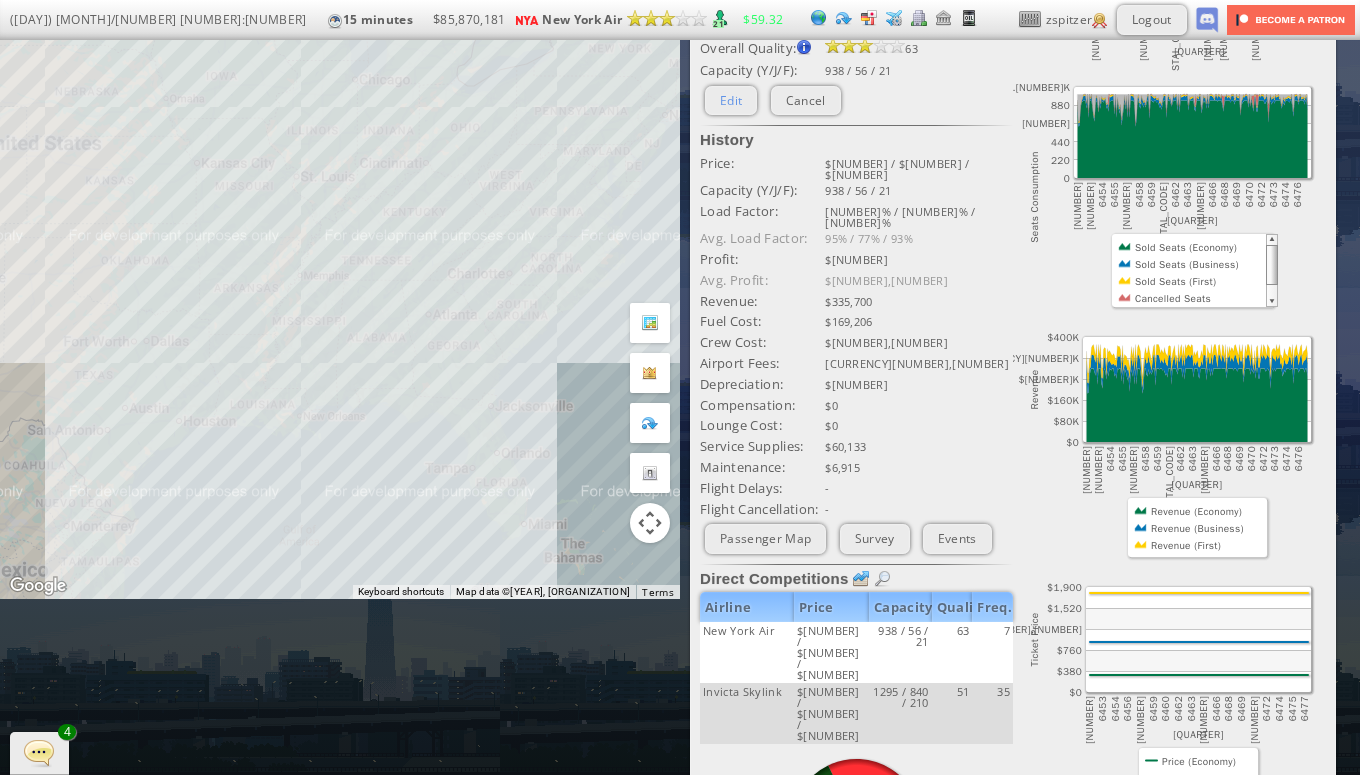click on "Edit" at bounding box center (731, 100) 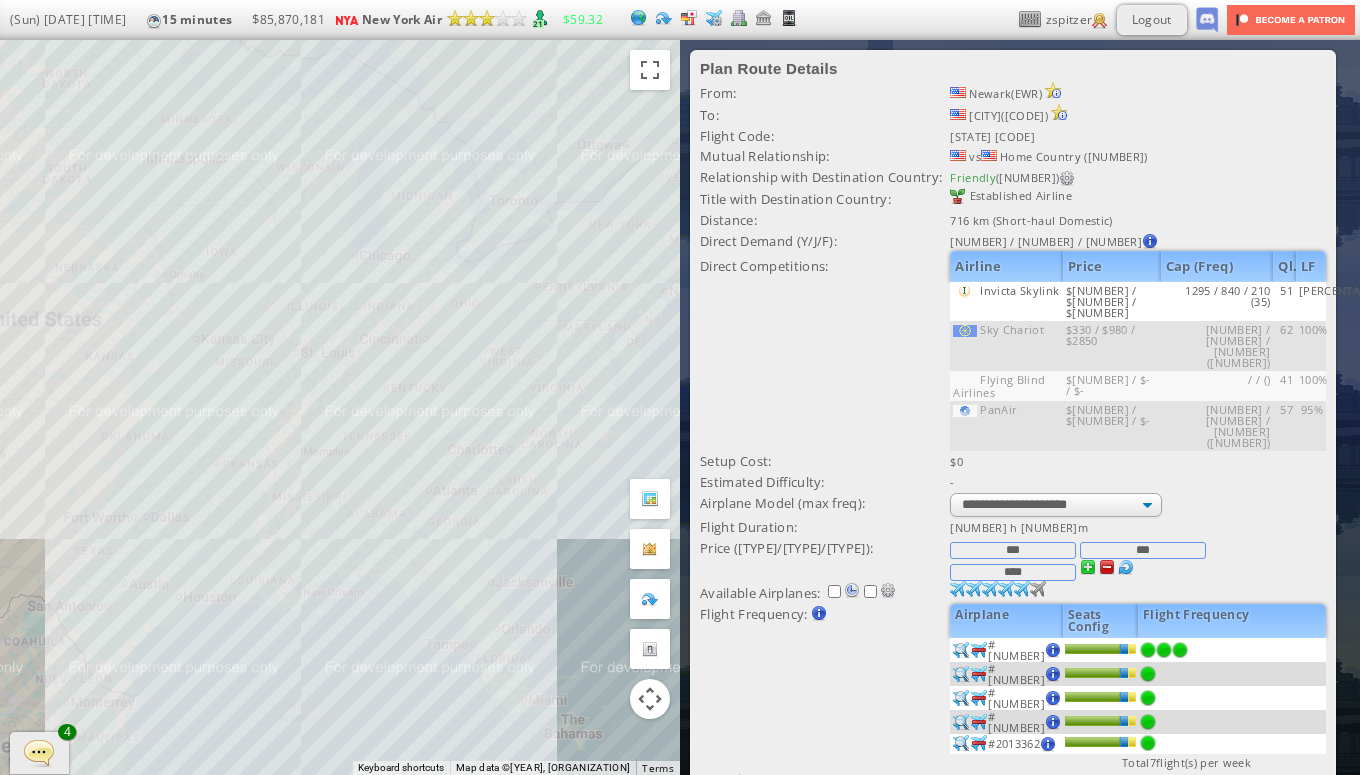 scroll, scrollTop: 5, scrollLeft: 0, axis: vertical 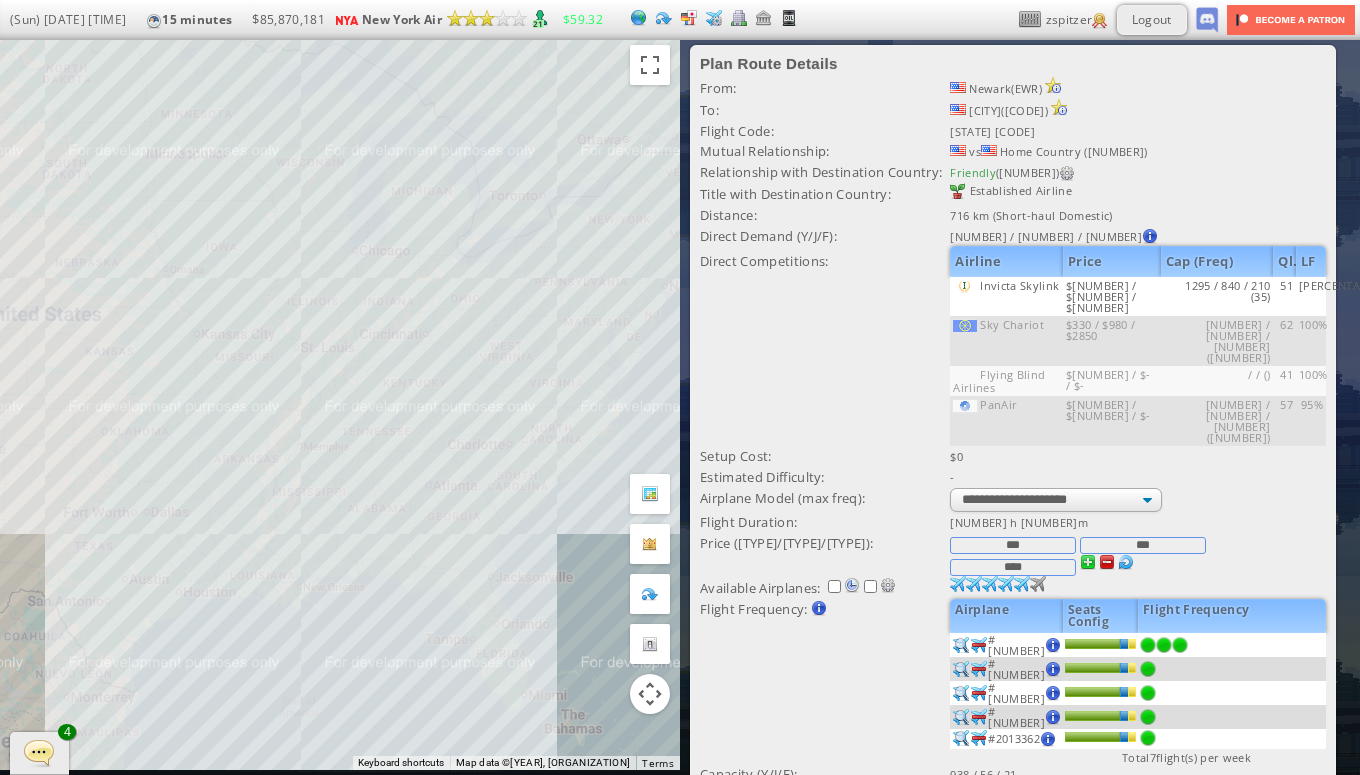 click on "Cancel" at bounding box center (909, 847) 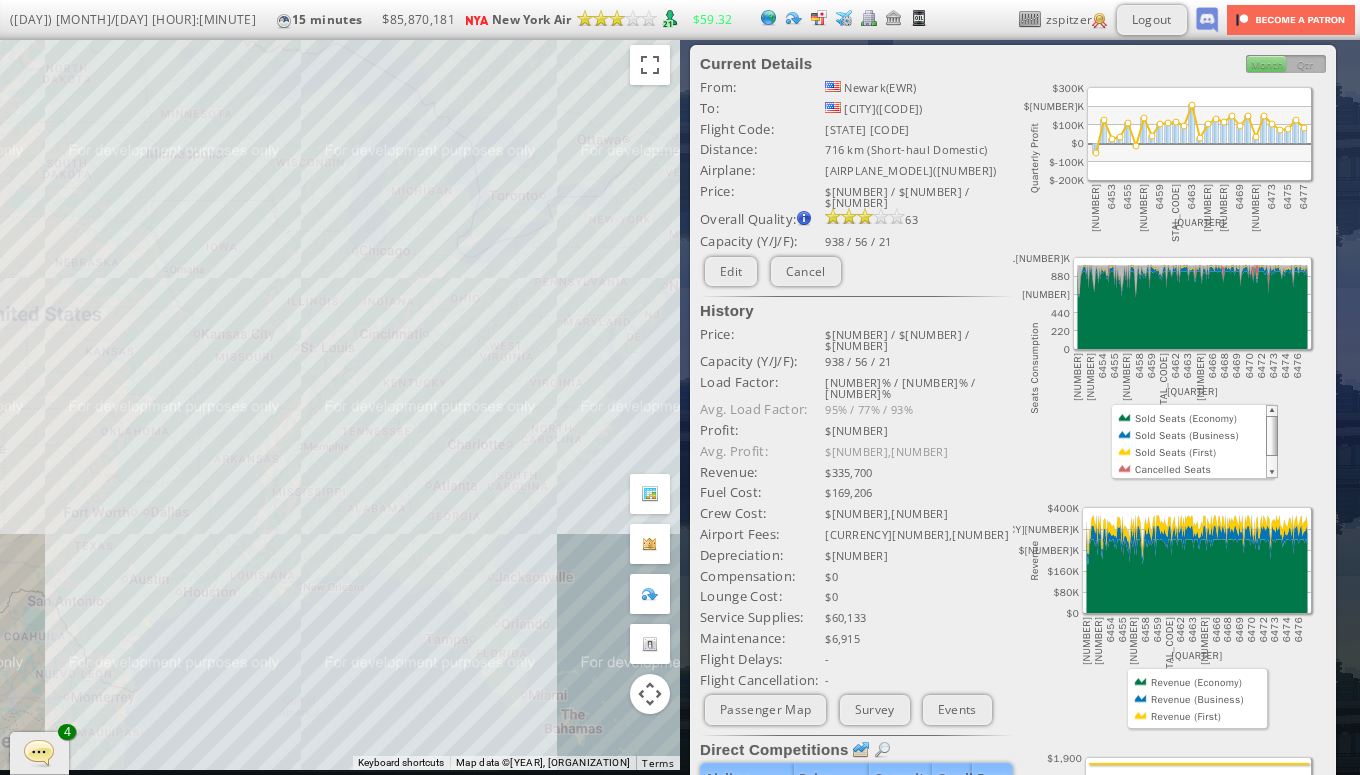 click on "To navigate, press the arrow keys." at bounding box center [340, 402] 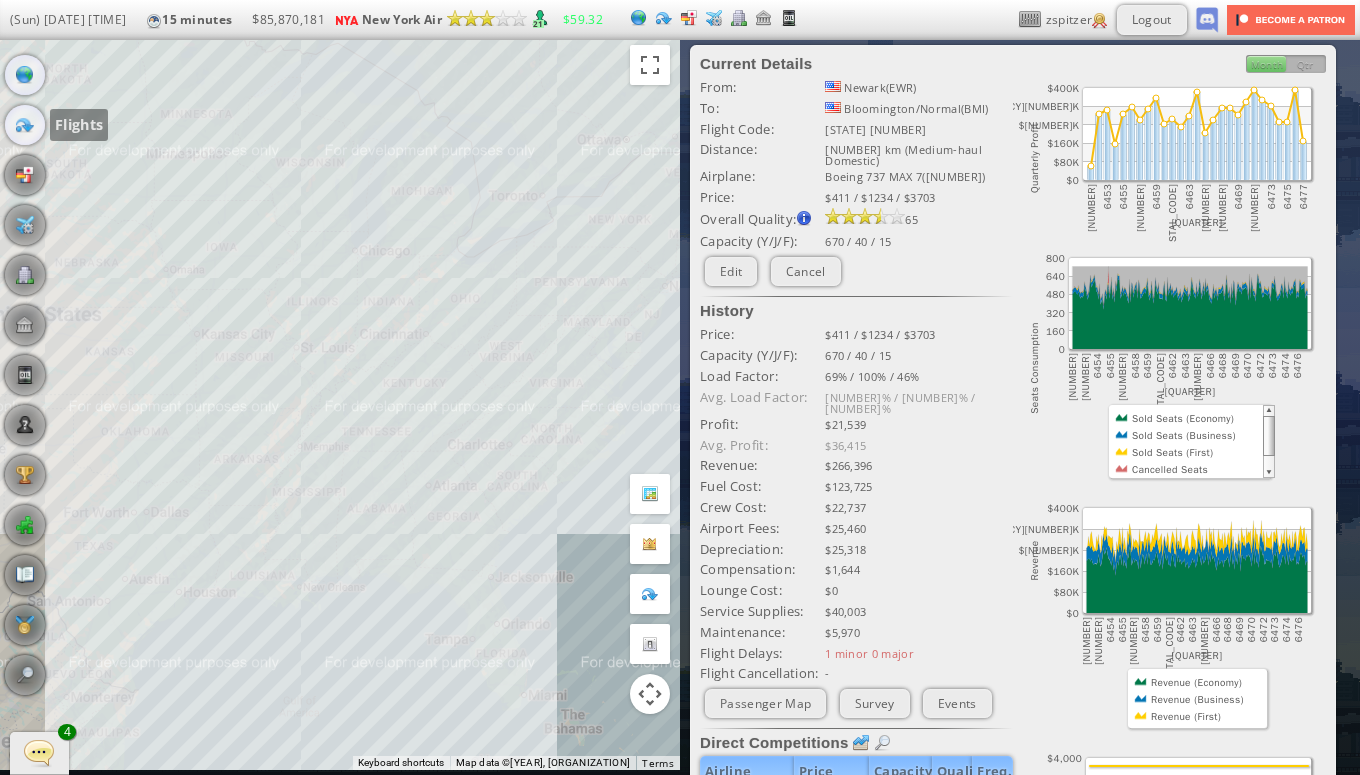 click at bounding box center (25, 125) 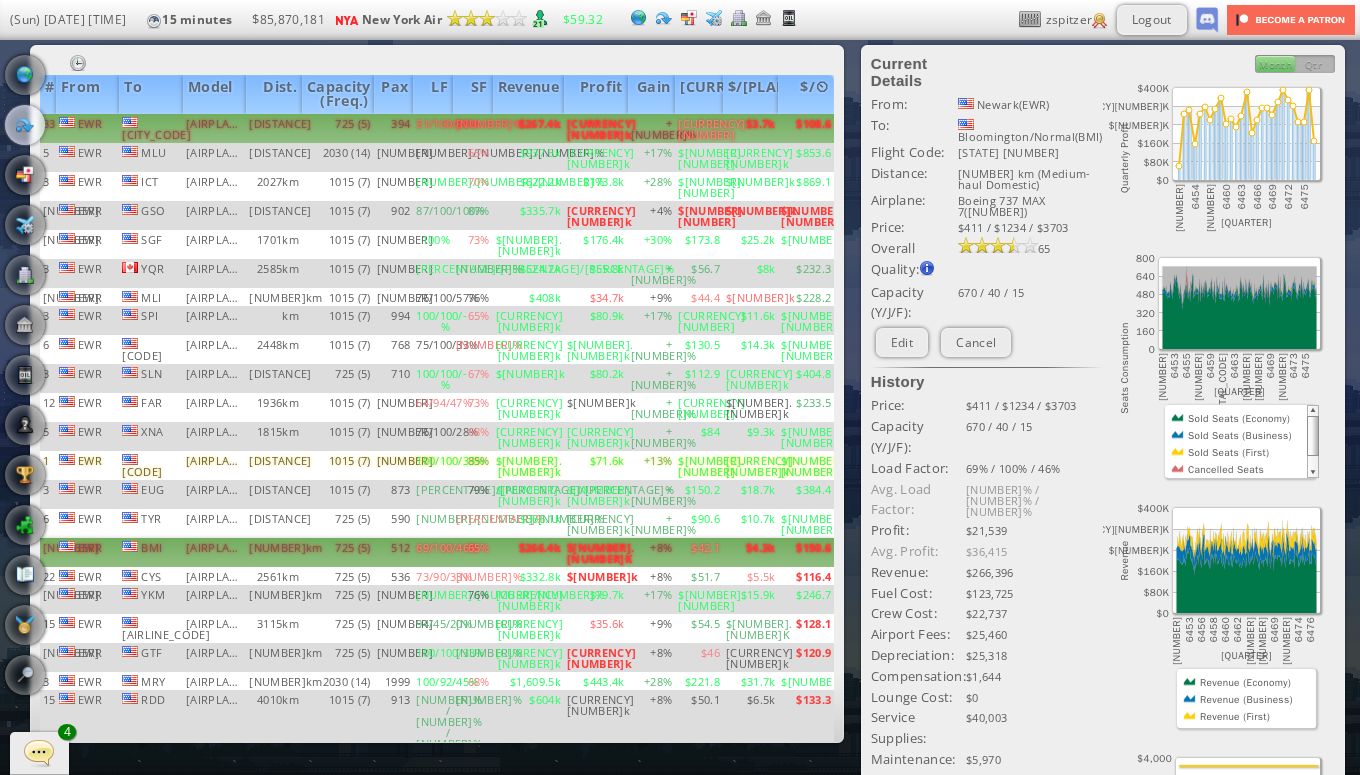 click on "$267.4k" at bounding box center [528, 128] 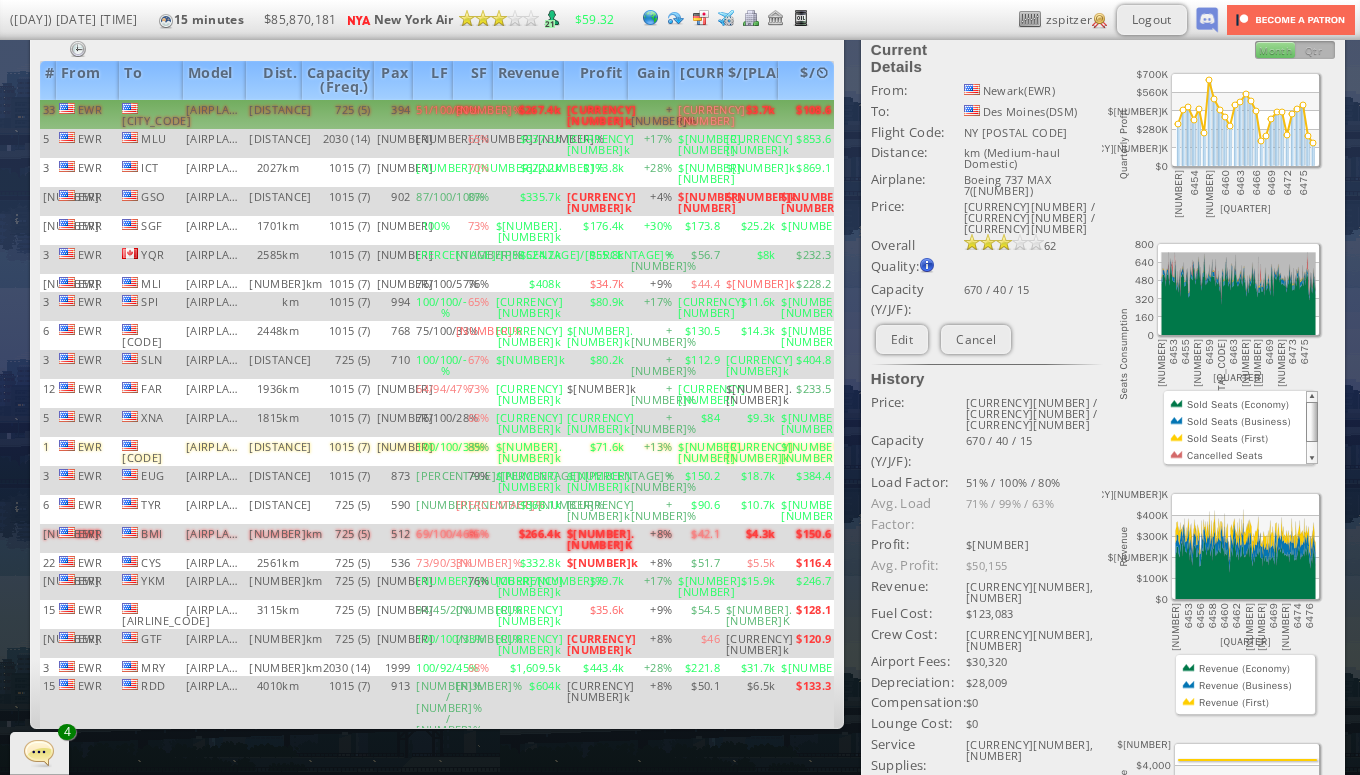 scroll, scrollTop: 0, scrollLeft: 0, axis: both 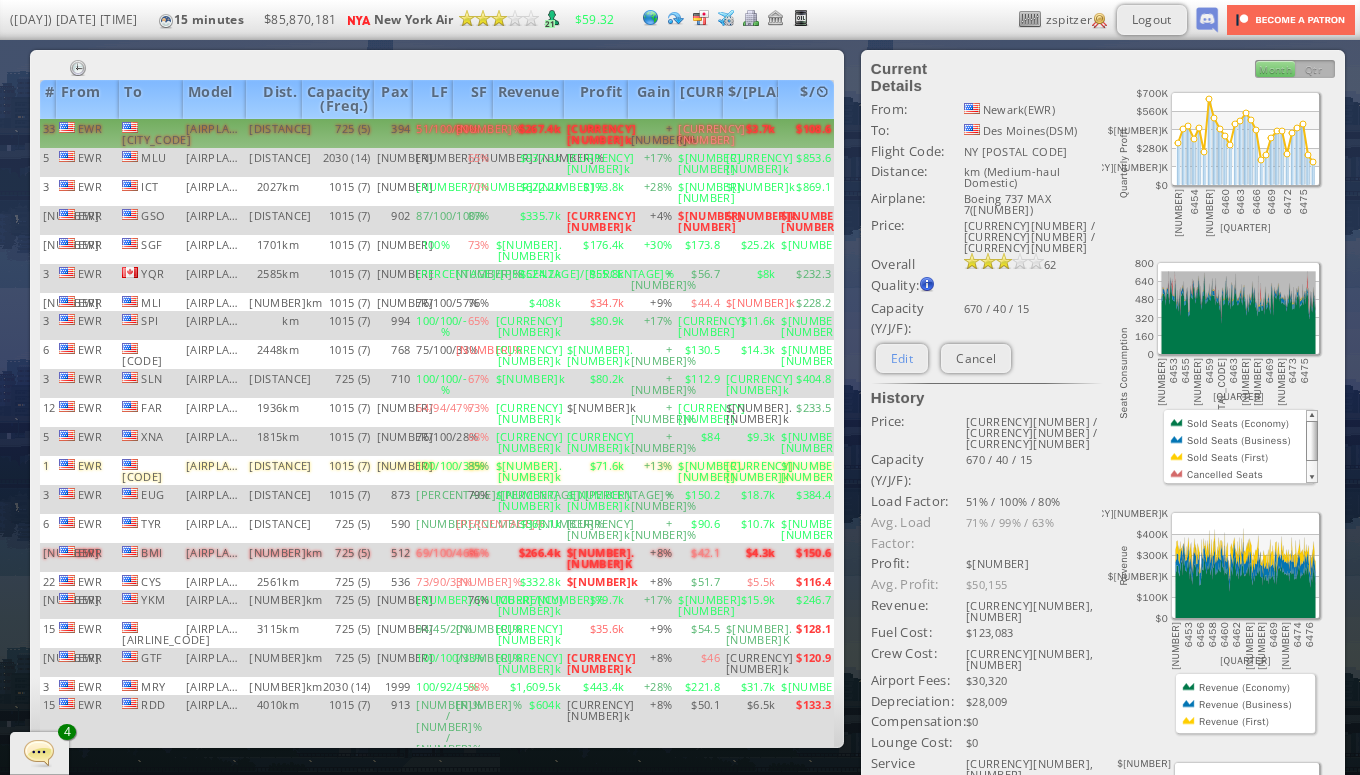click on "Edit" at bounding box center (902, 358) 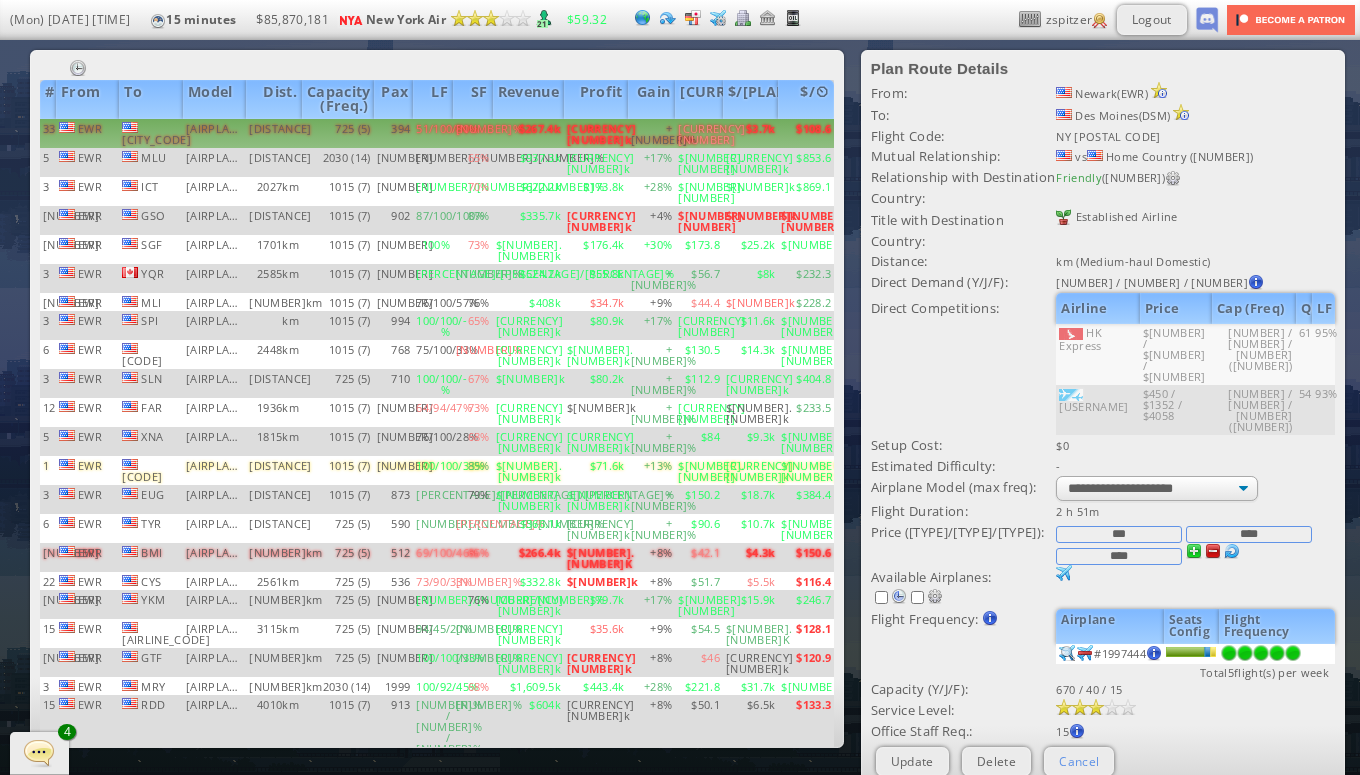 click on "Cancel" at bounding box center (1079, 761) 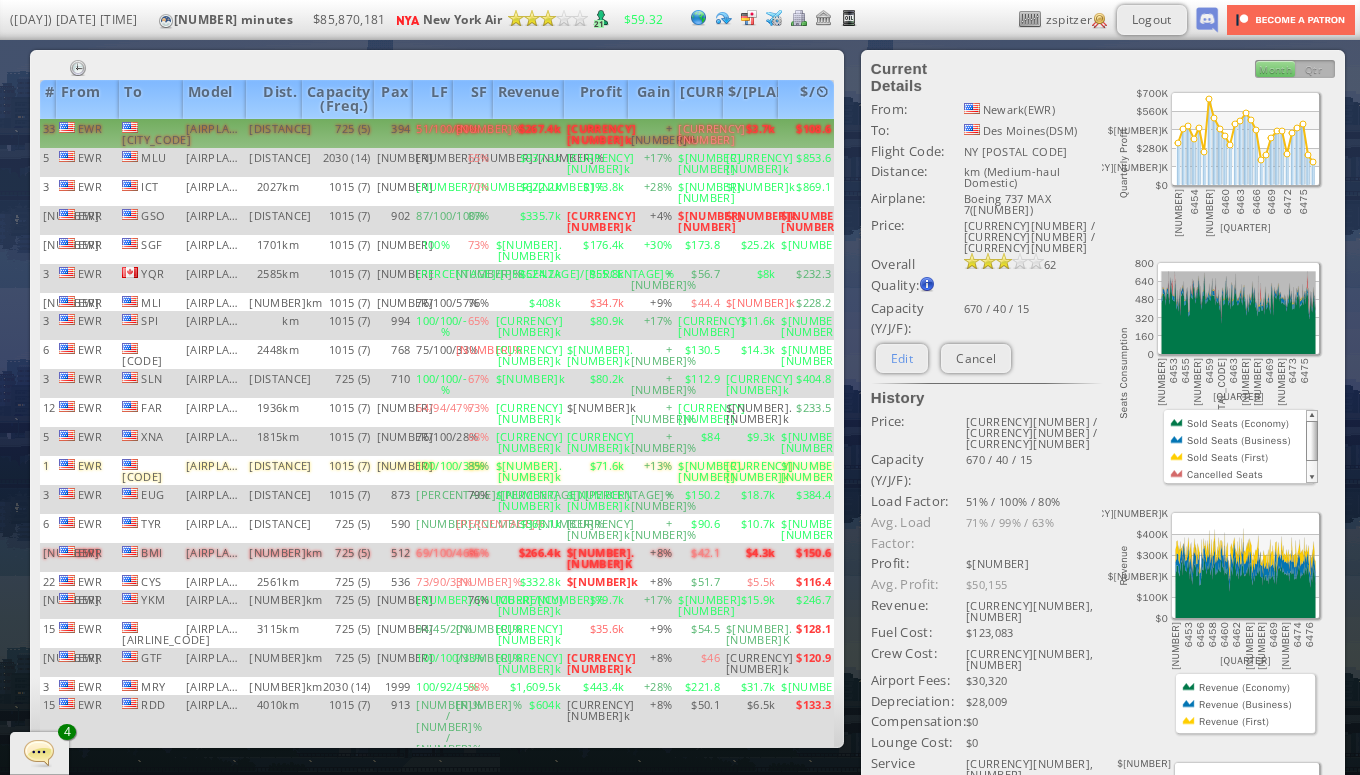 click on "Edit" at bounding box center [902, 358] 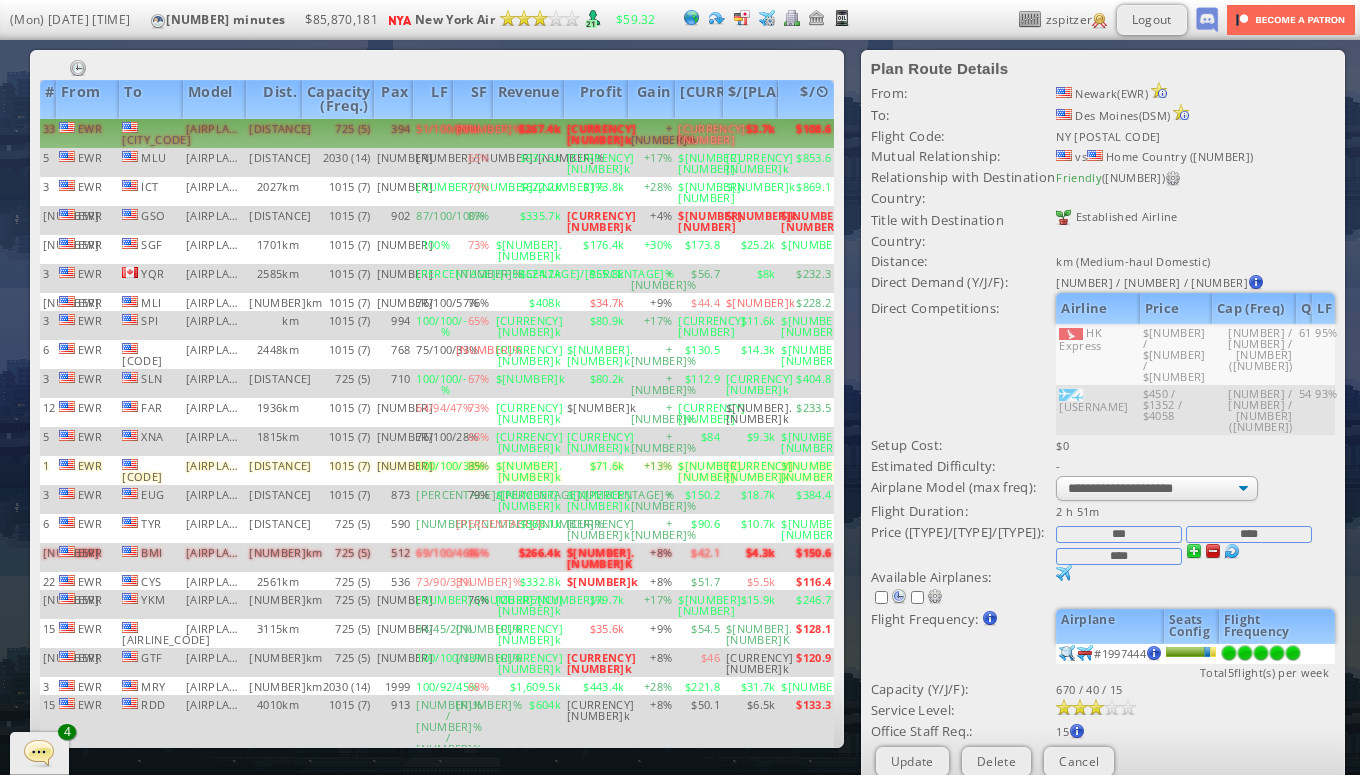 click on "[MASKED_NUMBER]" at bounding box center (1119, 534) 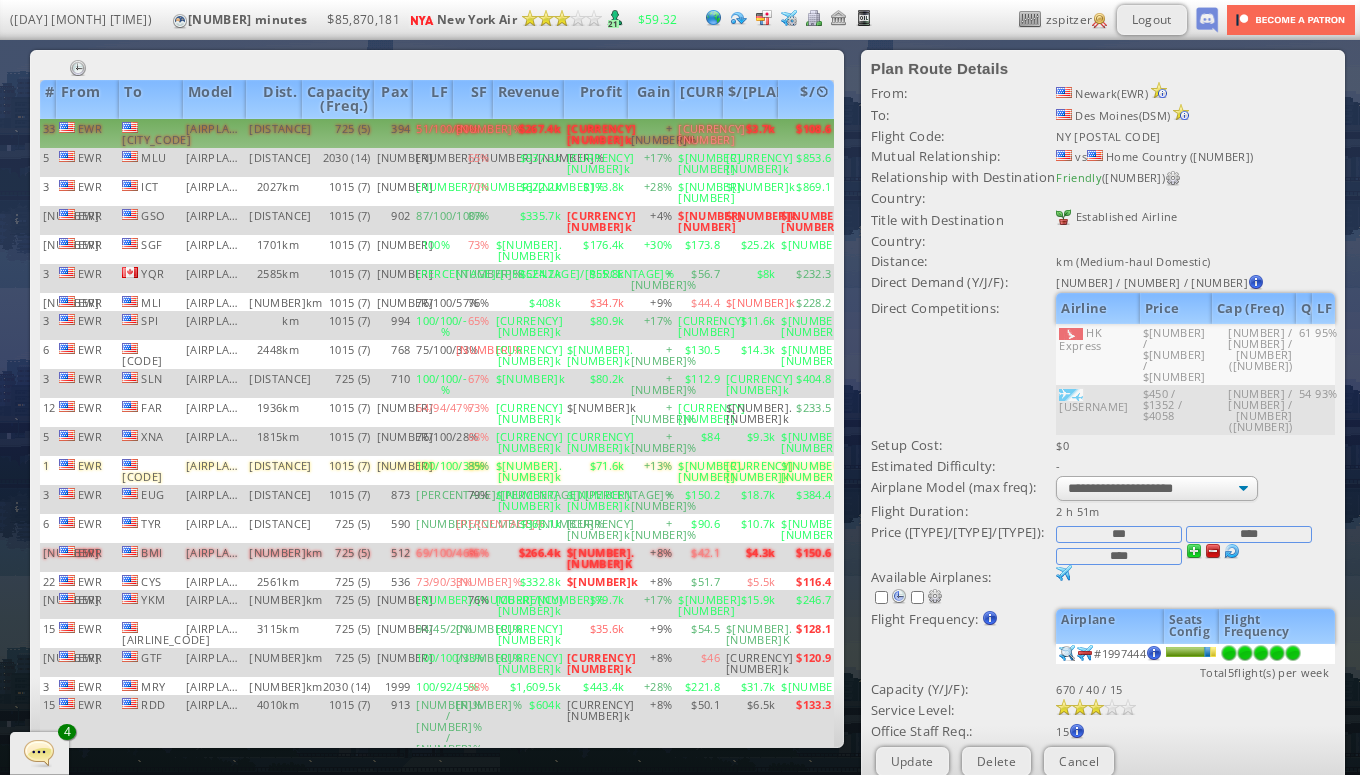 scroll, scrollTop: 43, scrollLeft: 0, axis: vertical 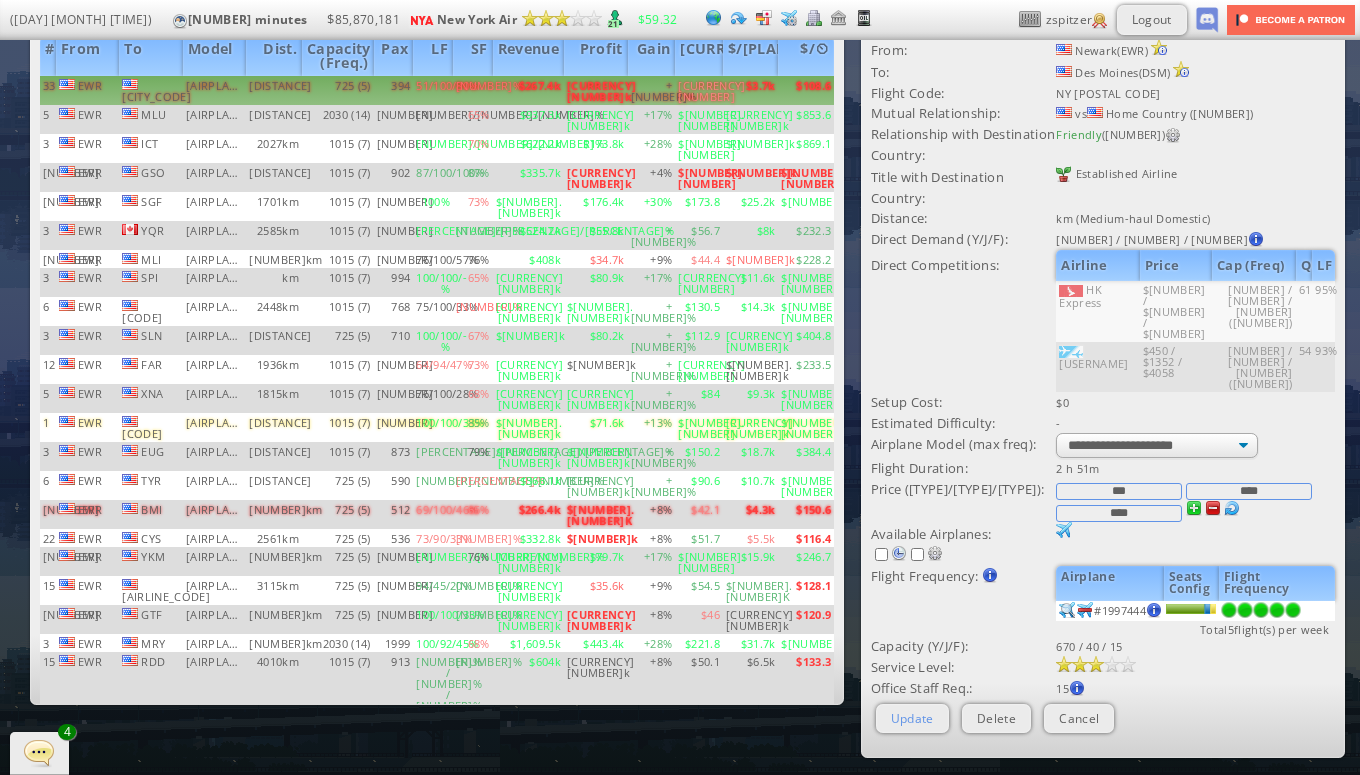 type on "[MASKED_NUMBER]" 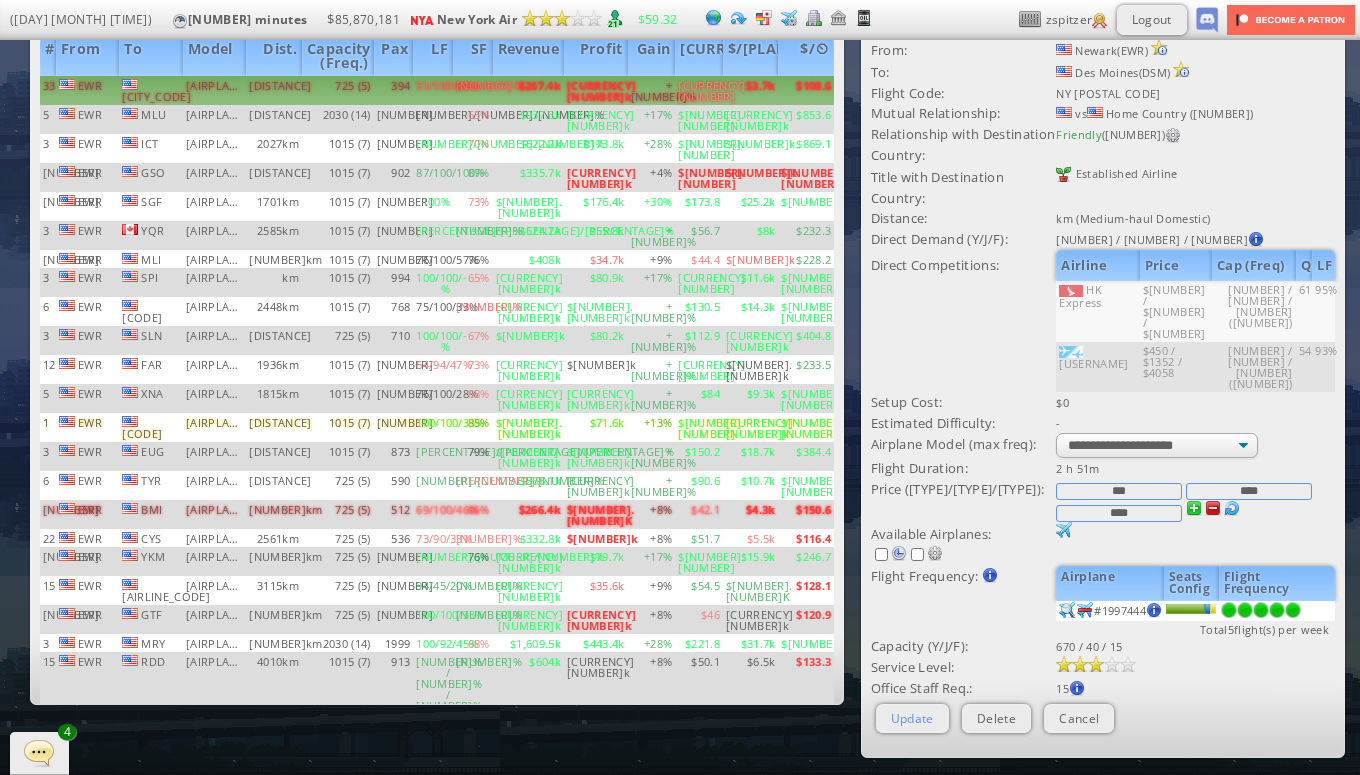 click on "Update" at bounding box center (912, 718) 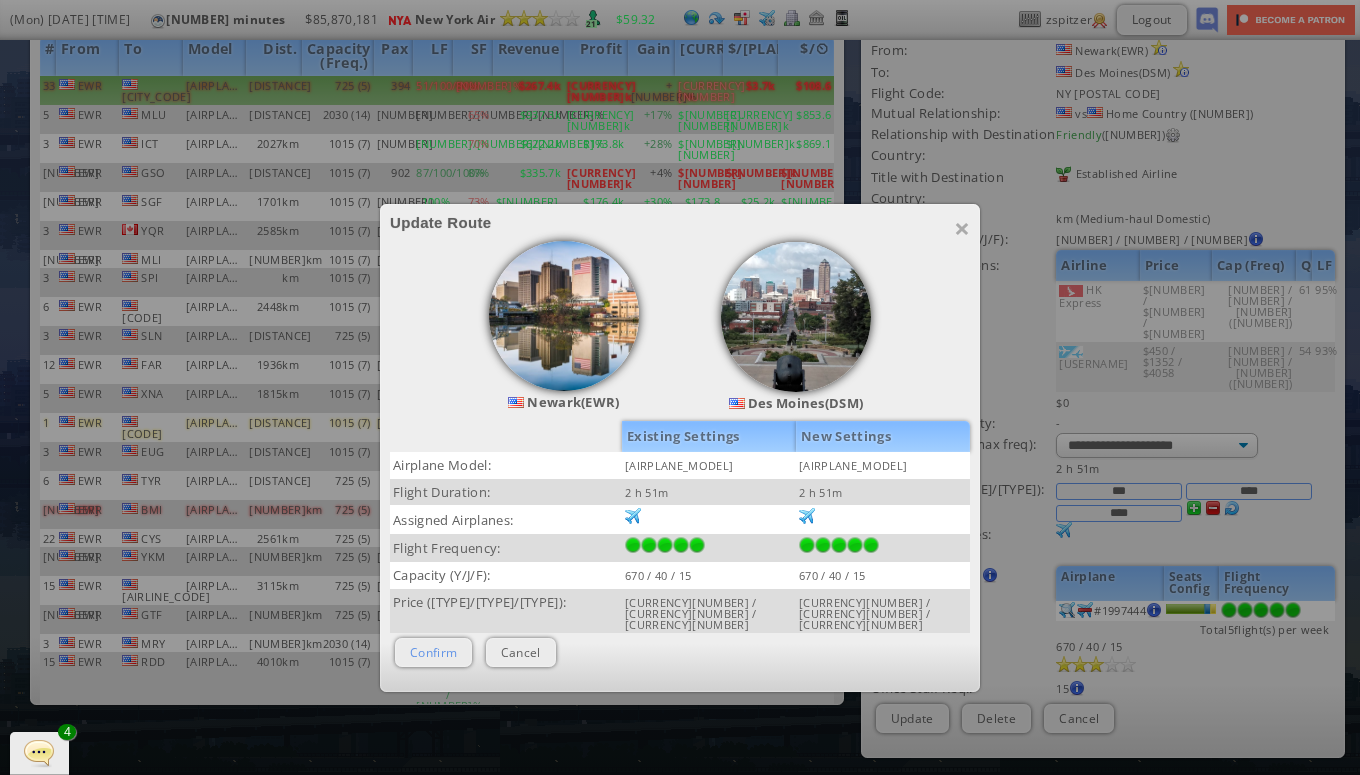 click on "Confirm" at bounding box center [433, 652] 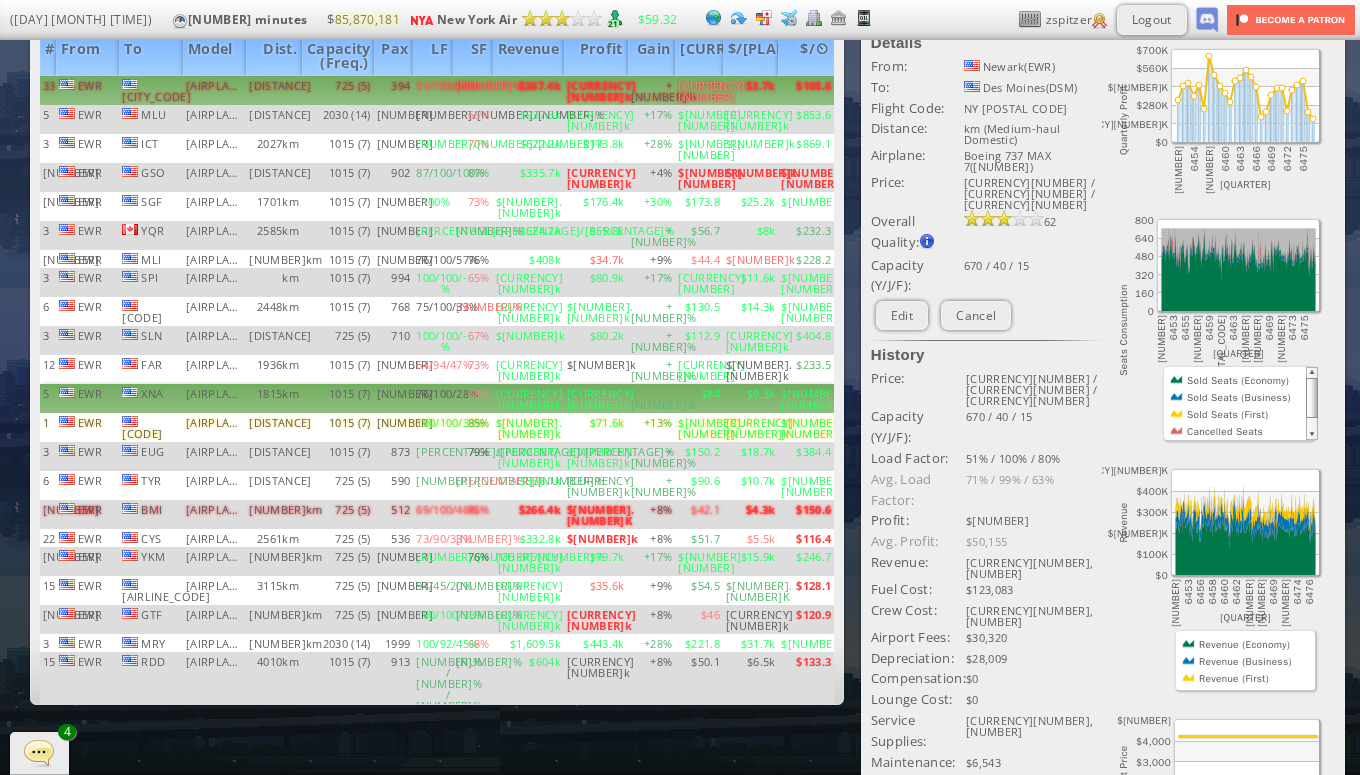 scroll, scrollTop: 0, scrollLeft: 0, axis: both 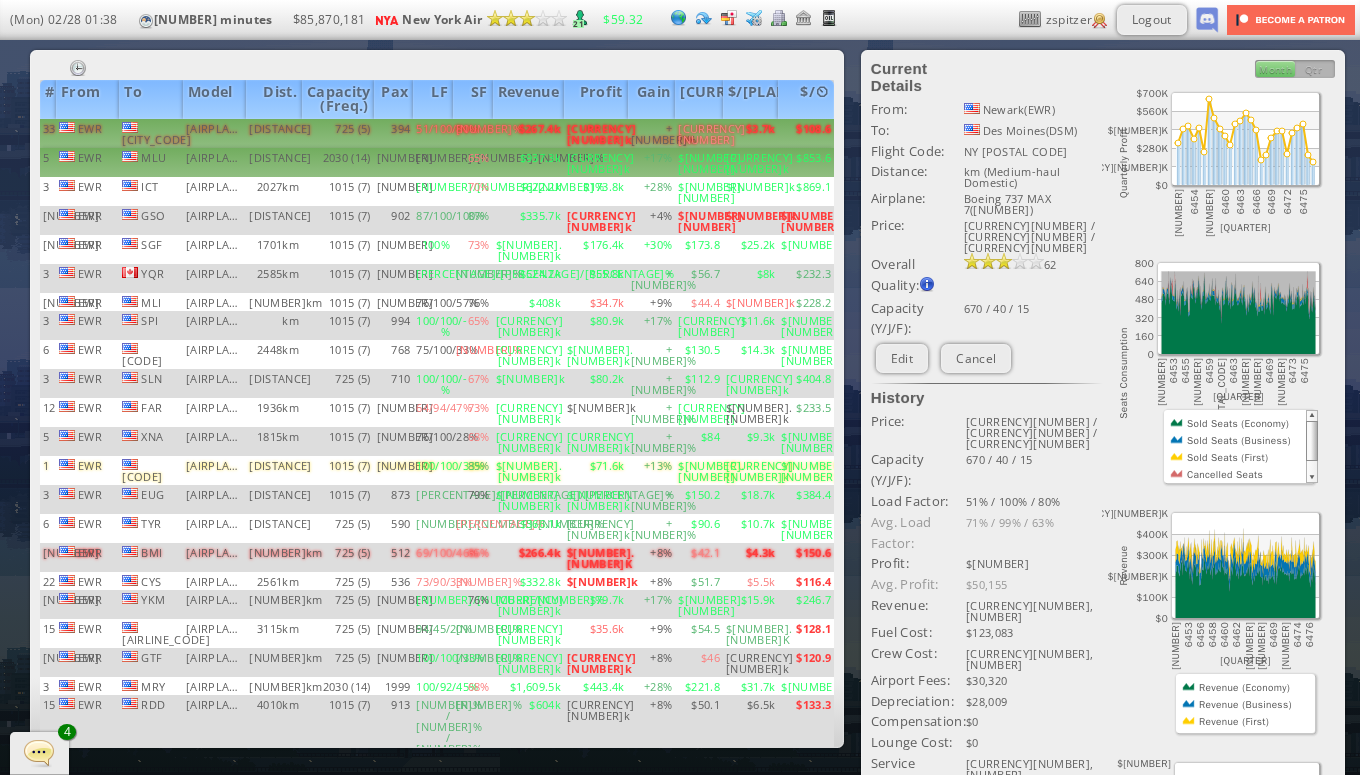 click on "[CURRENCY][NUMBER]k" at bounding box center [596, 133] 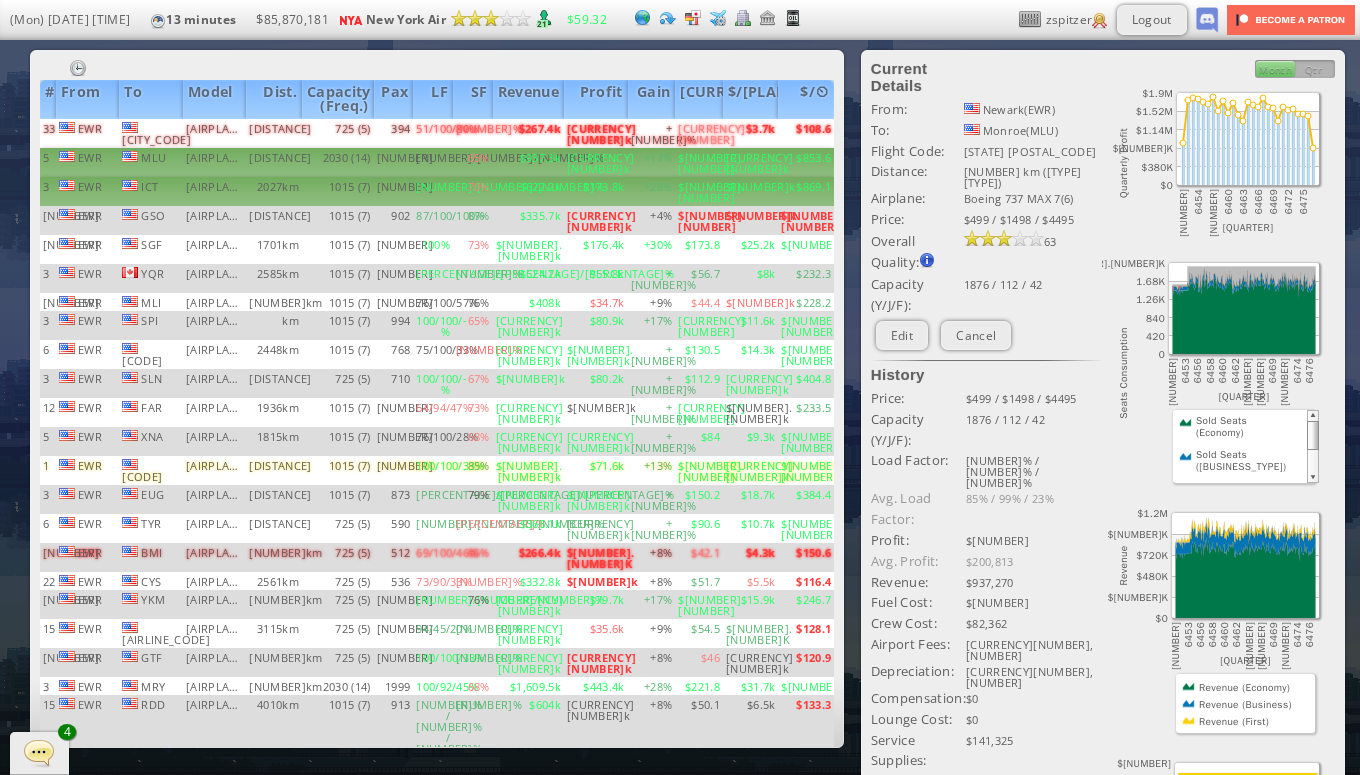 click on "2027km" at bounding box center (274, 133) 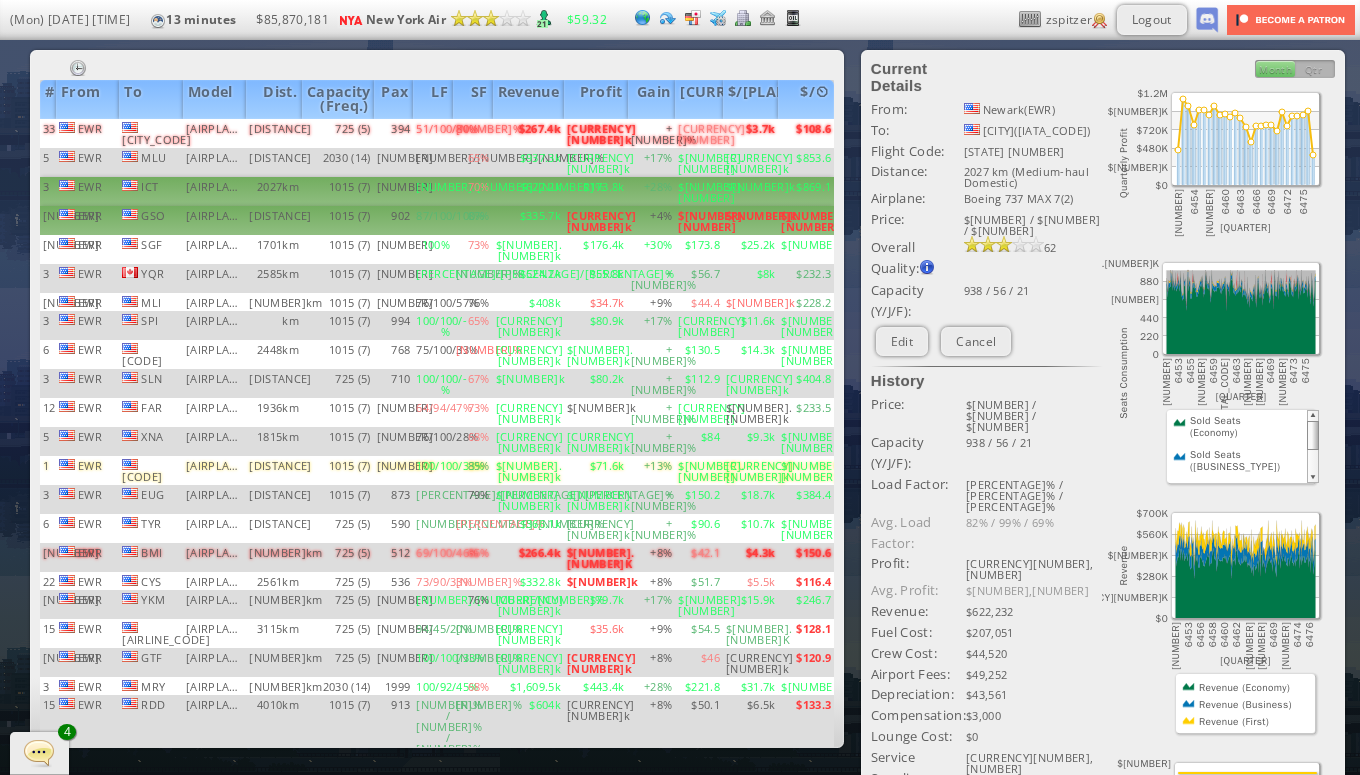 click on "[DISTANCE]" at bounding box center (274, 133) 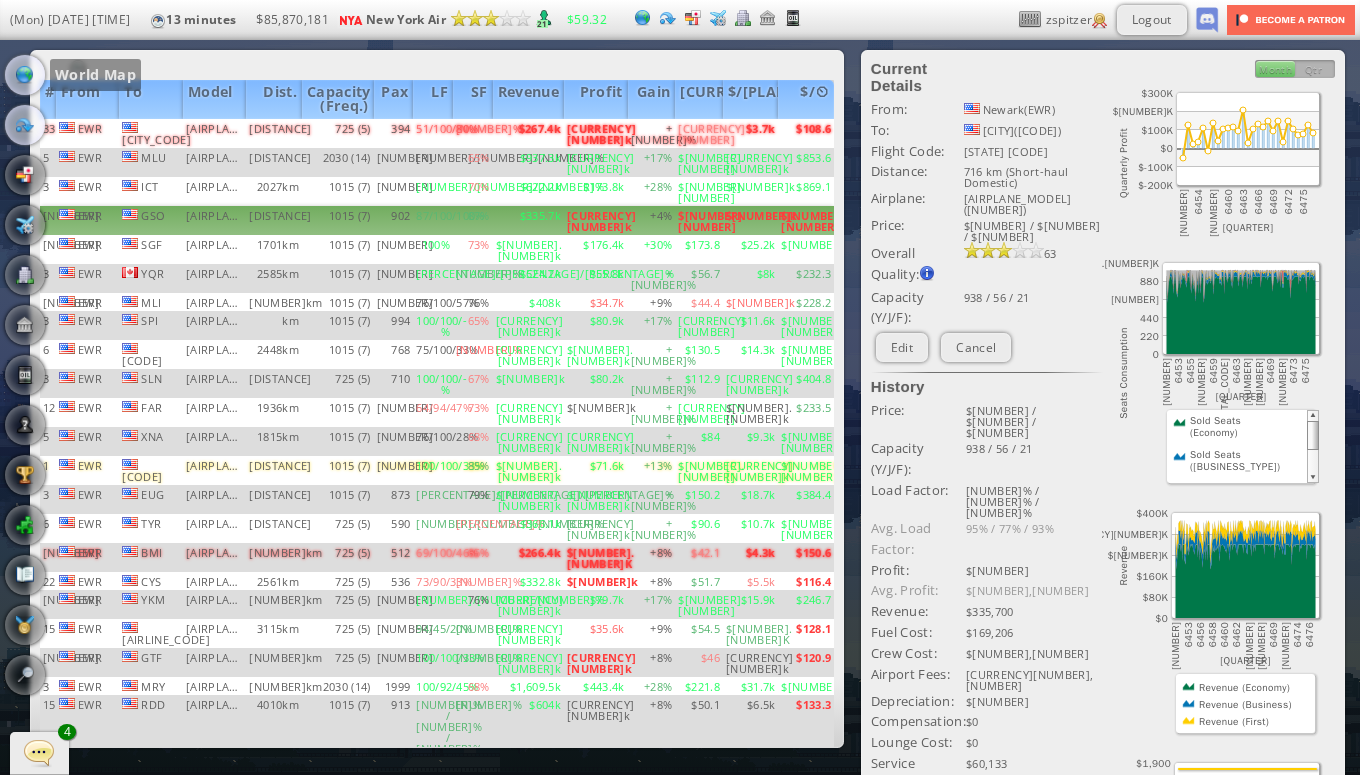 click at bounding box center [25, 75] 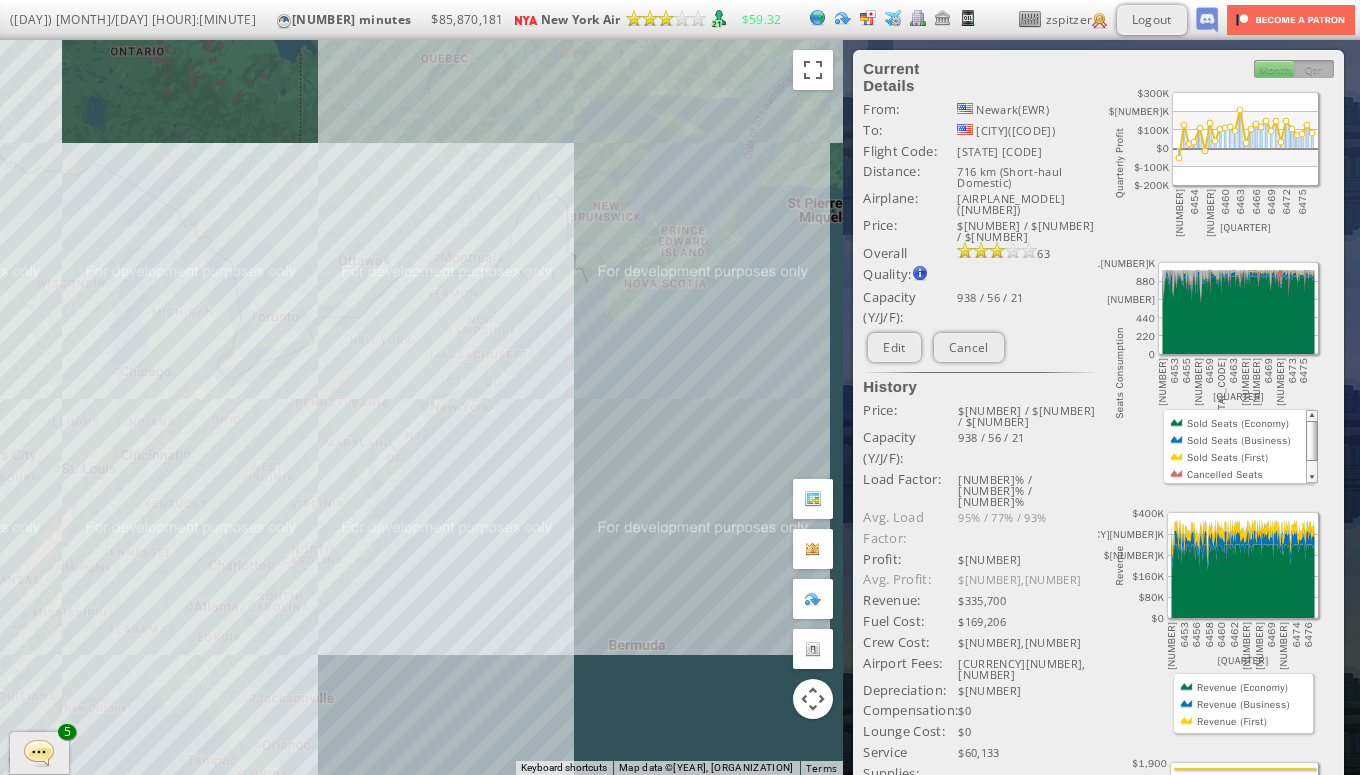 click on "To navigate, press the arrow keys." at bounding box center [421, 407] 